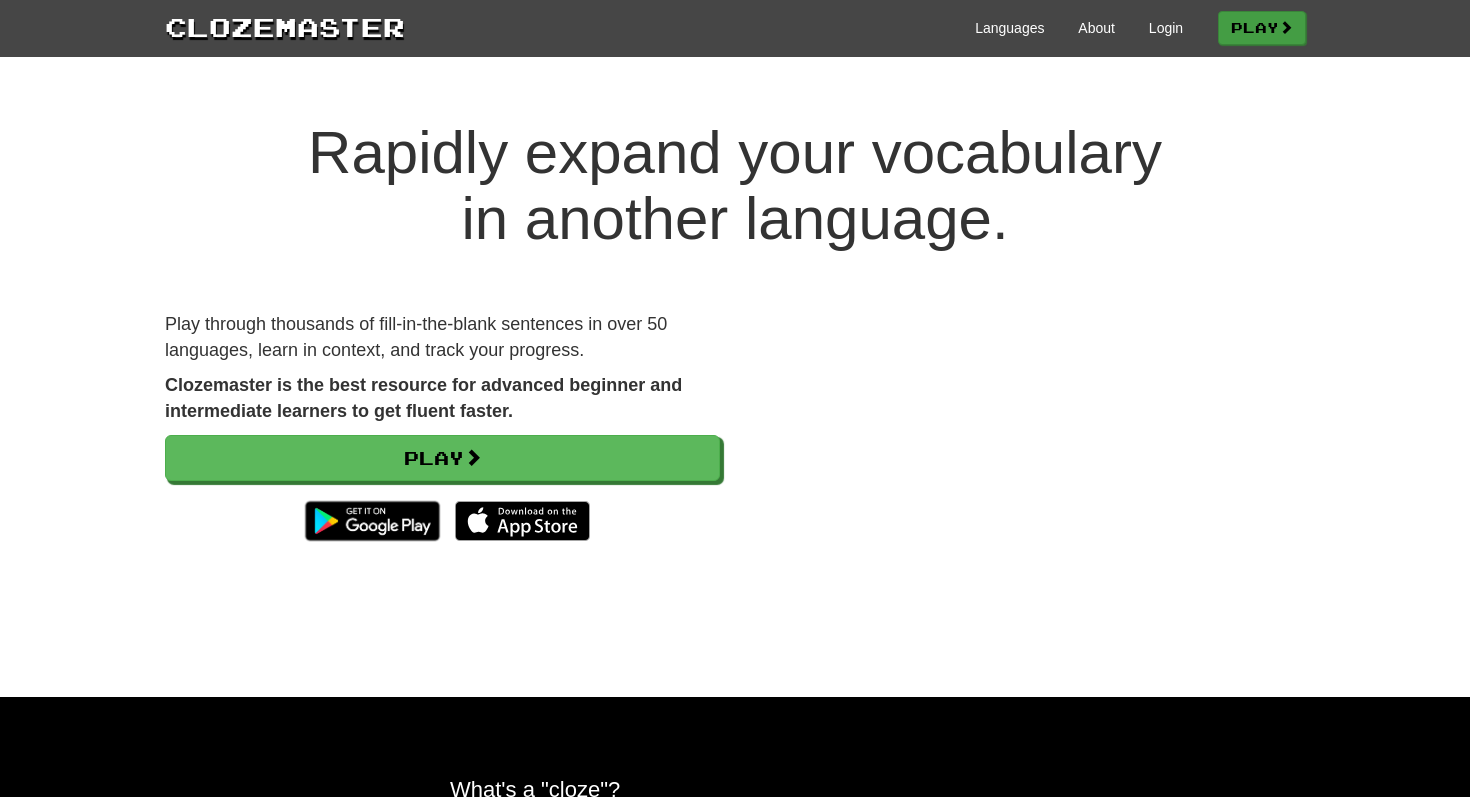 scroll, scrollTop: 0, scrollLeft: 0, axis: both 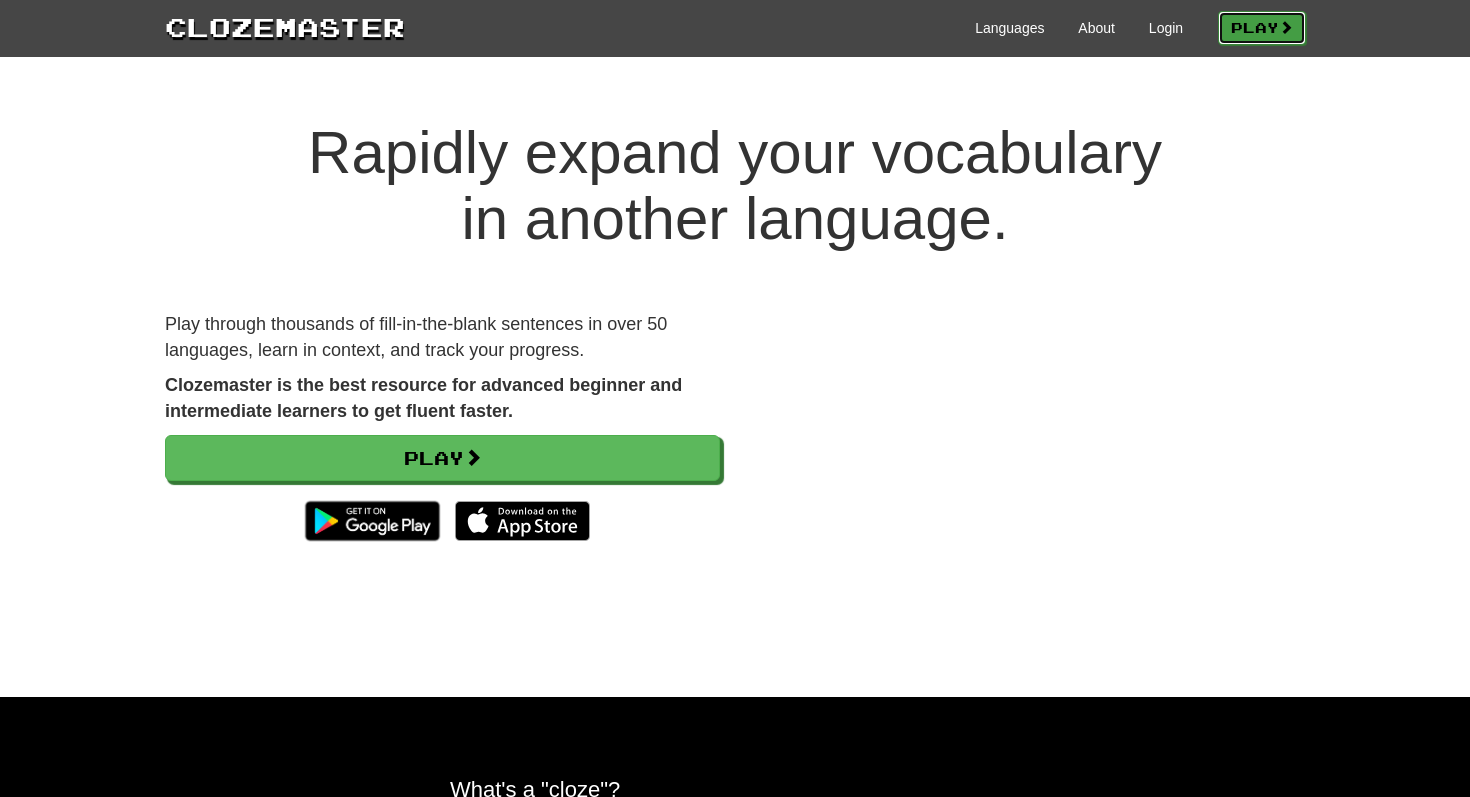 click on "Play" at bounding box center [1262, 28] 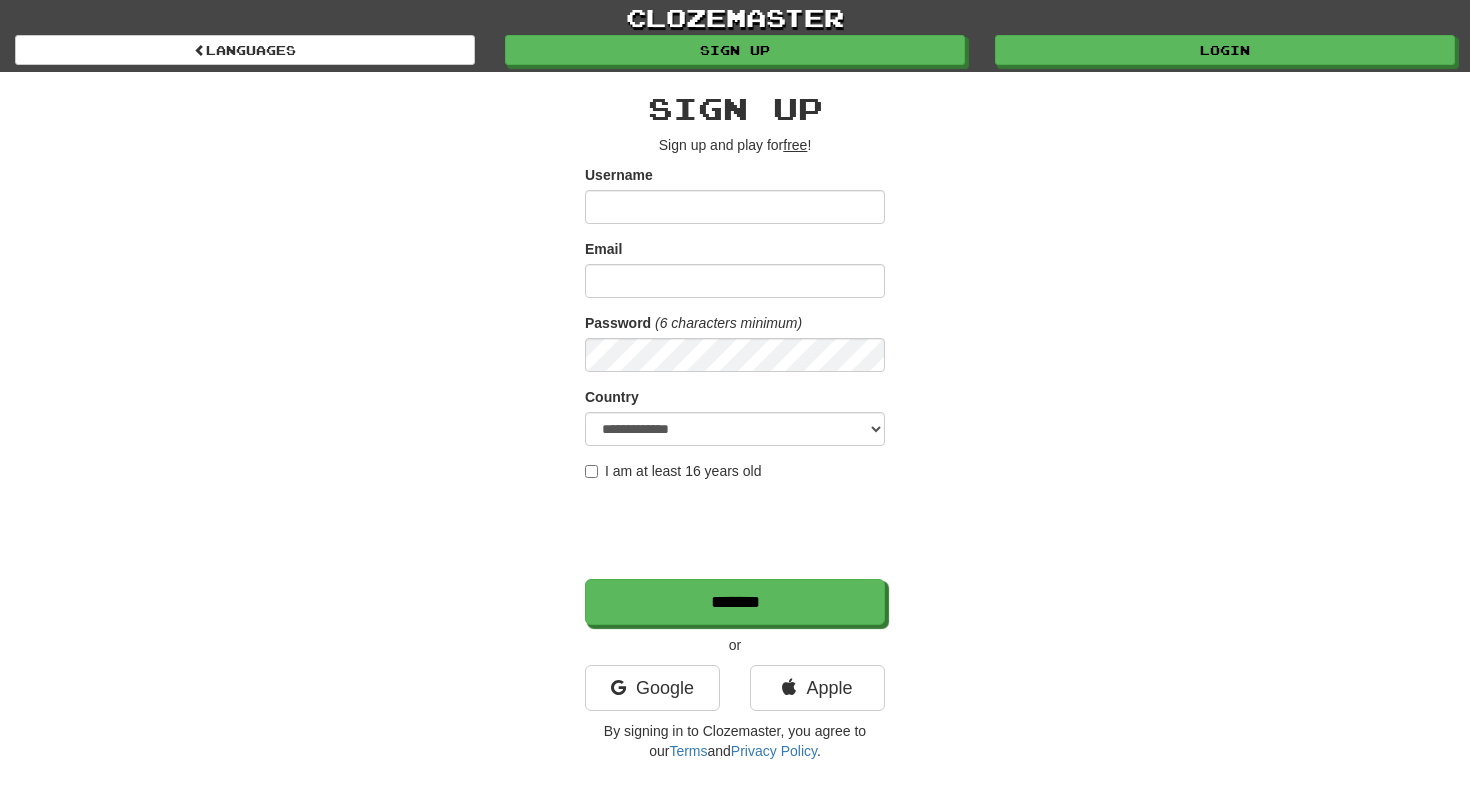 scroll, scrollTop: 0, scrollLeft: 0, axis: both 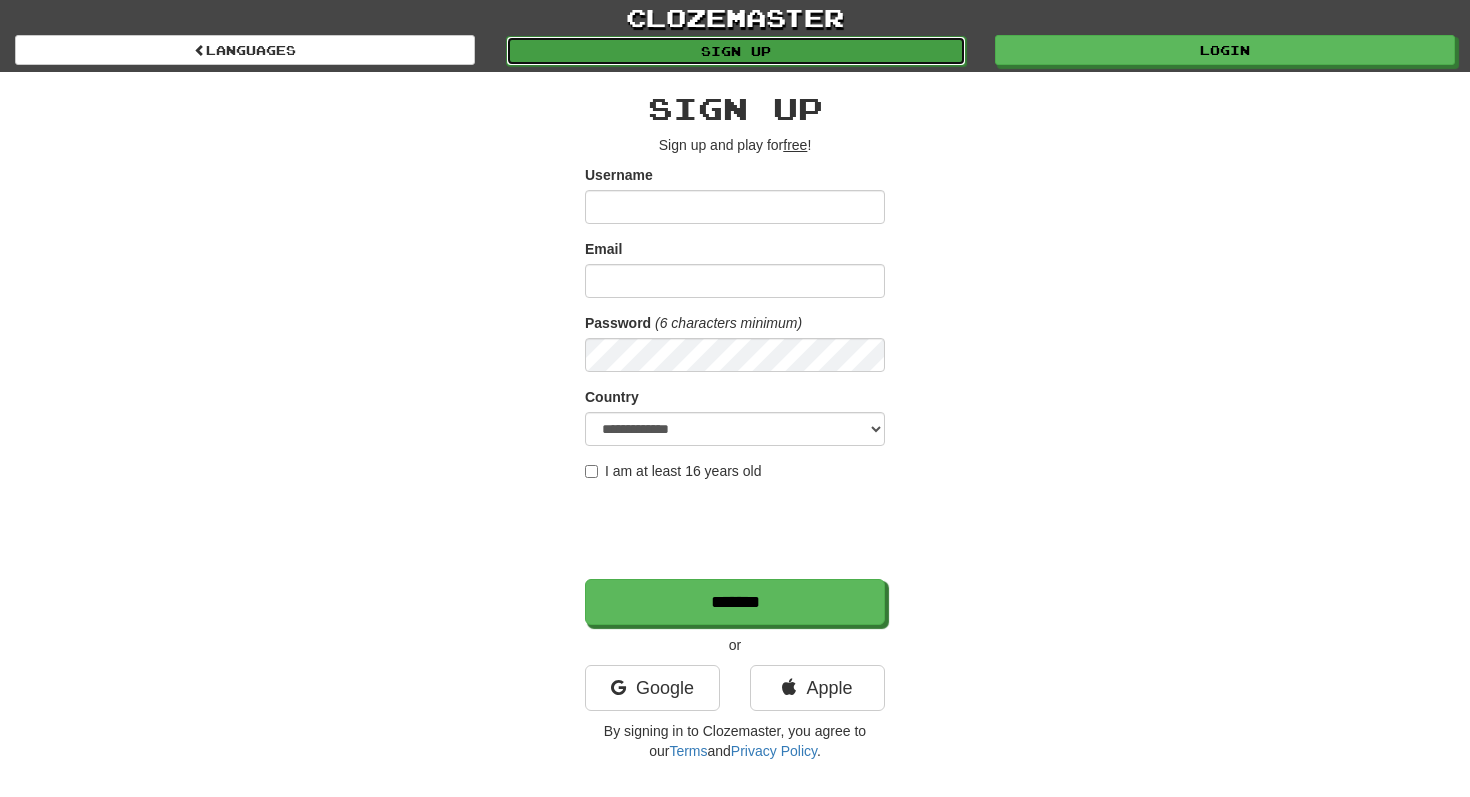 click on "Sign up" at bounding box center (736, 51) 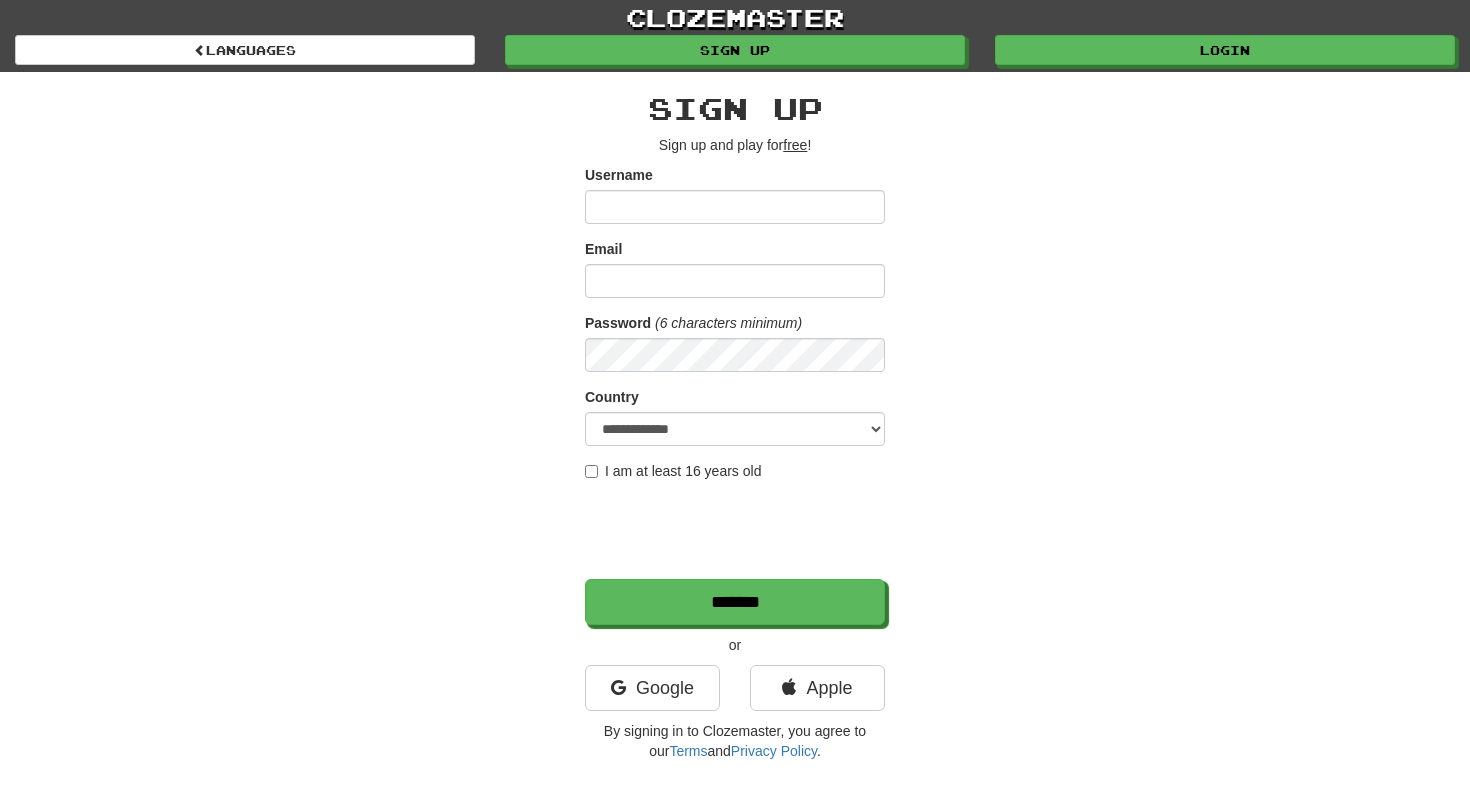 scroll, scrollTop: 0, scrollLeft: 0, axis: both 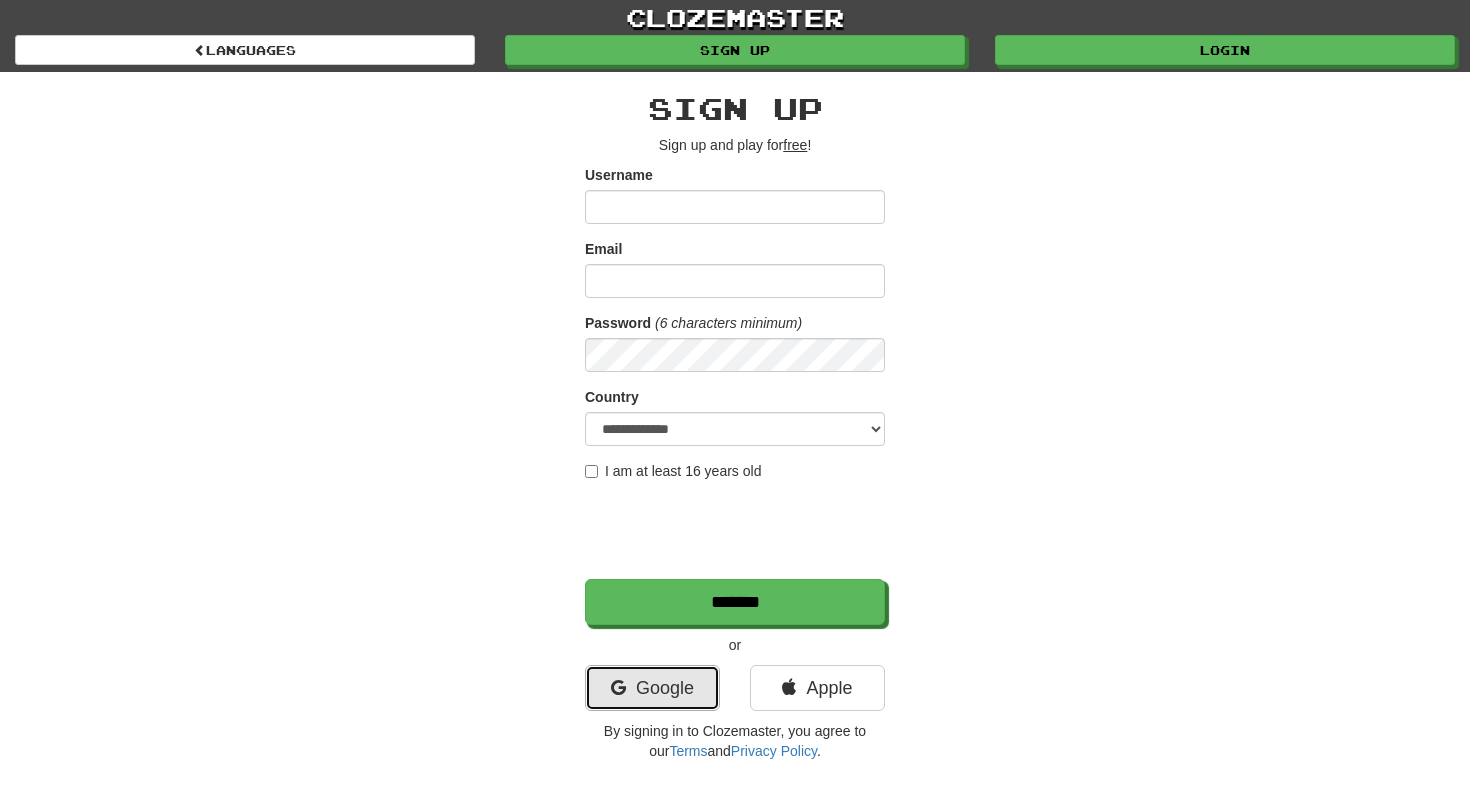 click on "Google" at bounding box center [652, 688] 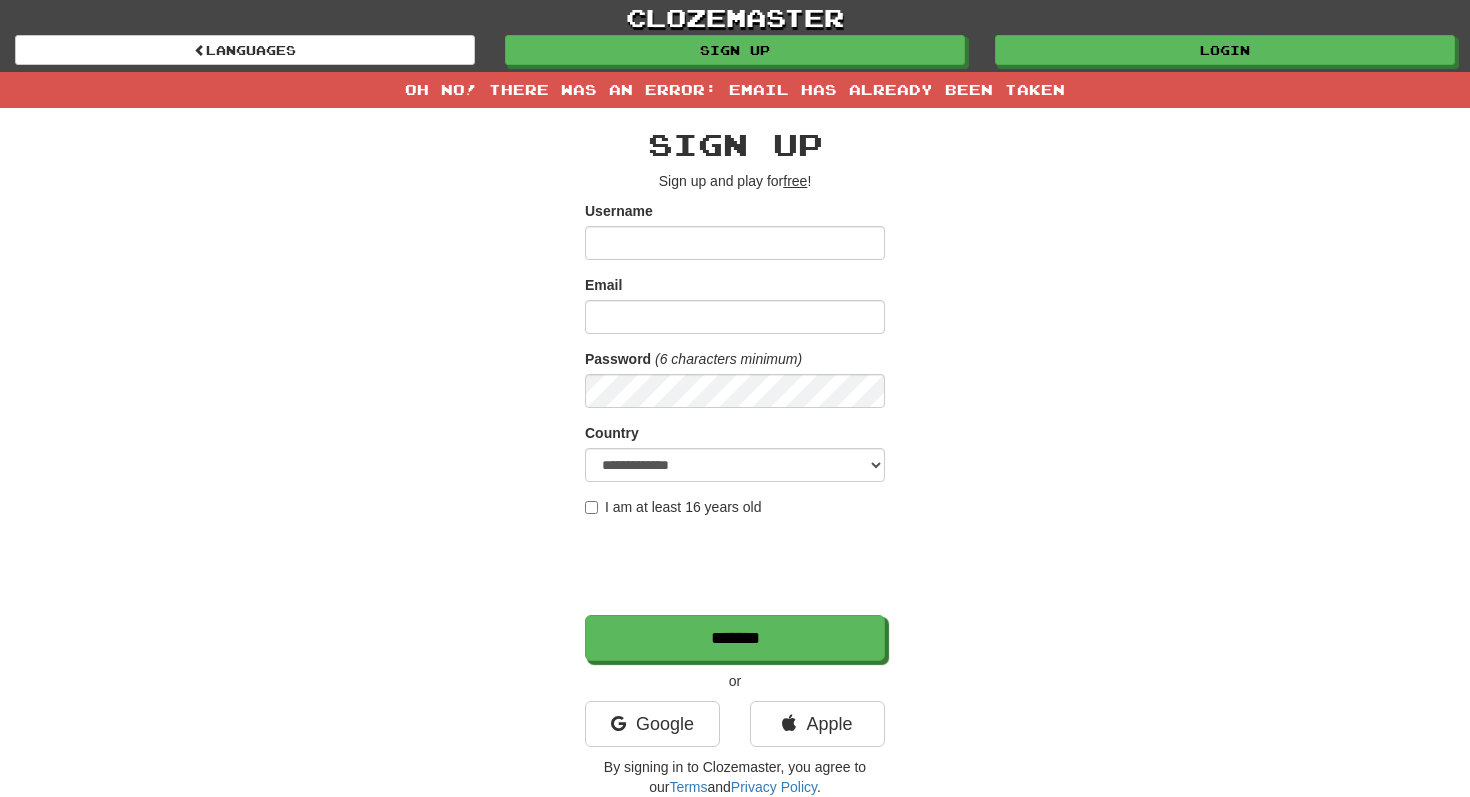 scroll, scrollTop: 0, scrollLeft: 0, axis: both 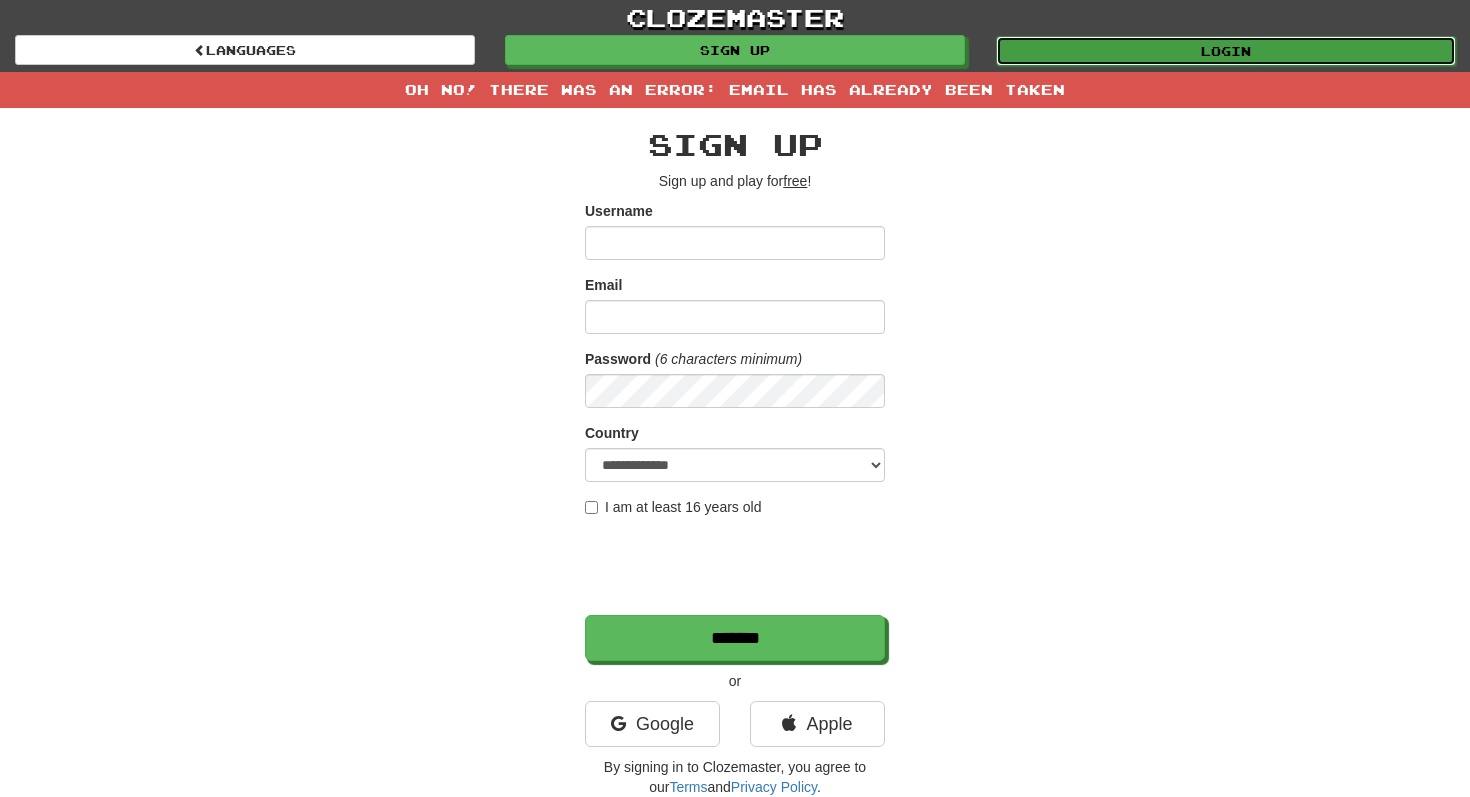 click on "Login" at bounding box center [1226, 51] 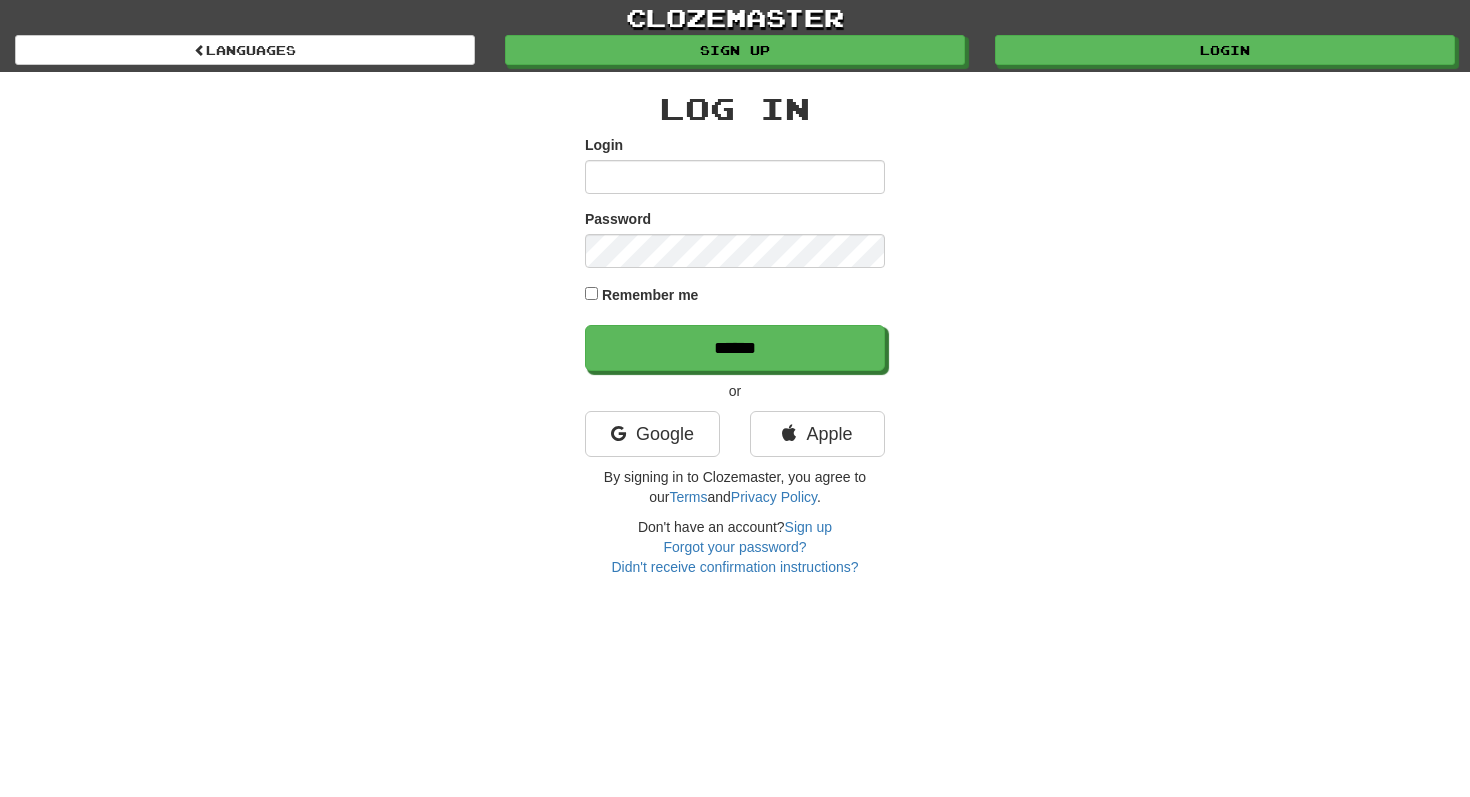 scroll, scrollTop: 0, scrollLeft: 0, axis: both 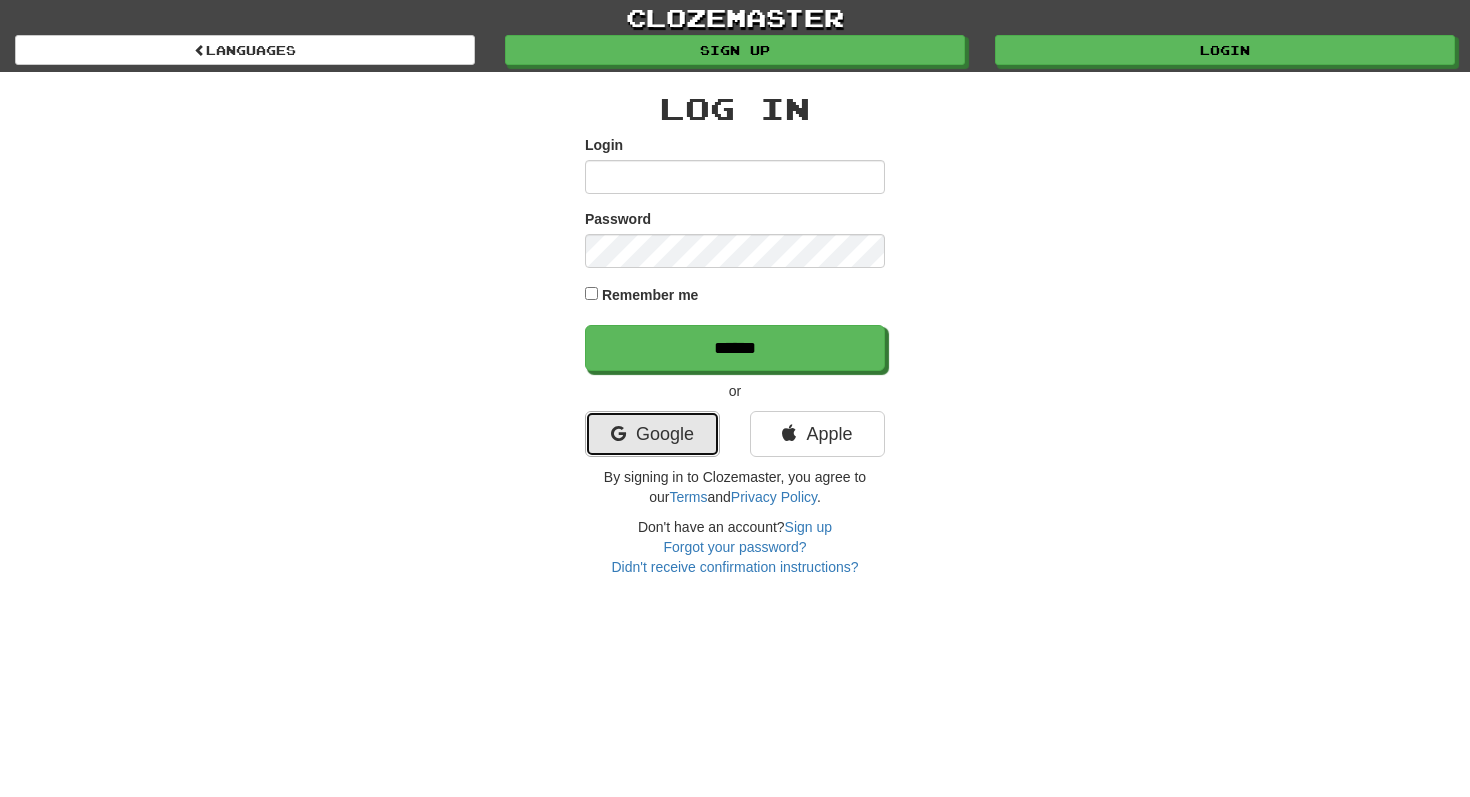 click on "Google" at bounding box center [652, 434] 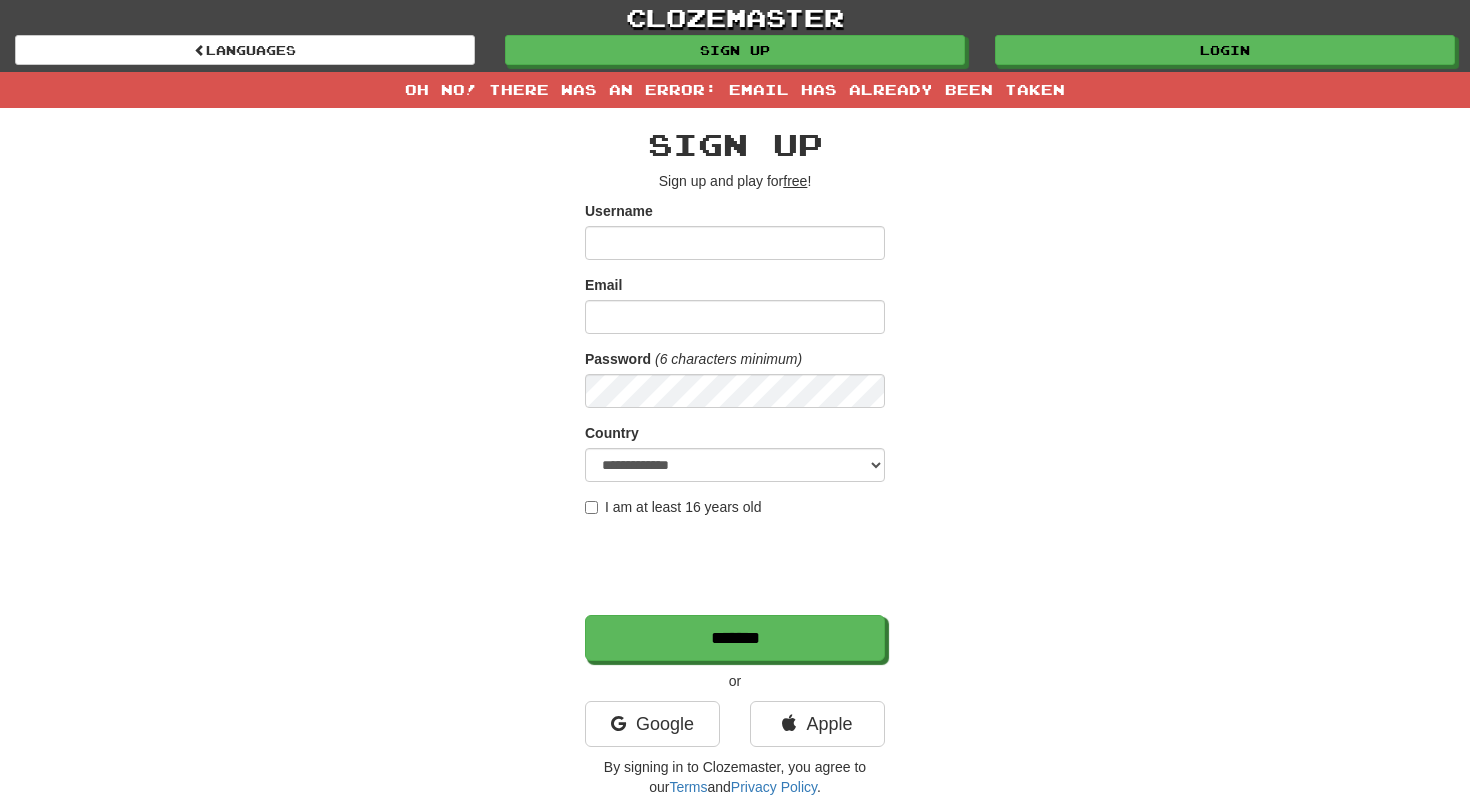 scroll, scrollTop: 0, scrollLeft: 0, axis: both 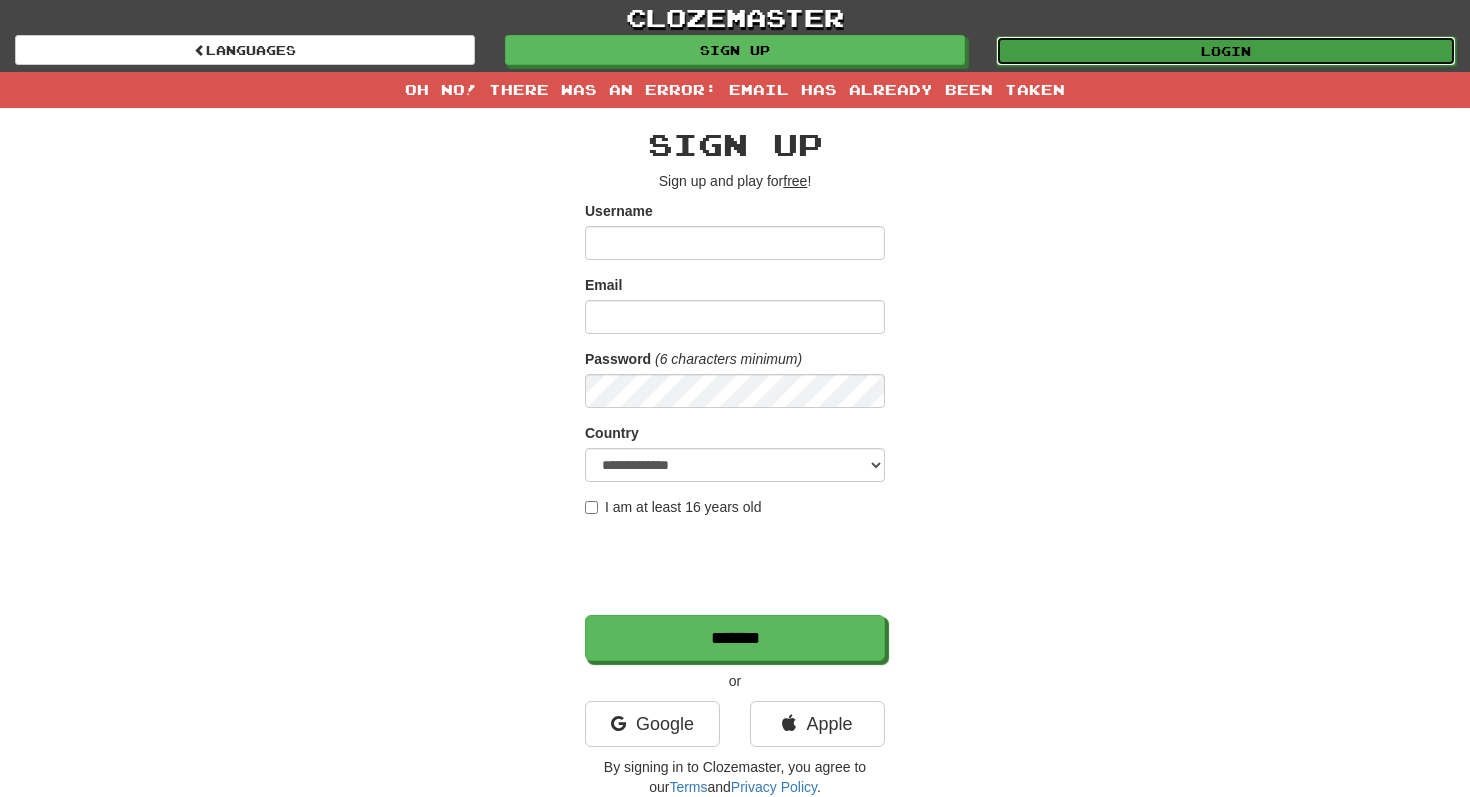 click on "Login" at bounding box center [1226, 51] 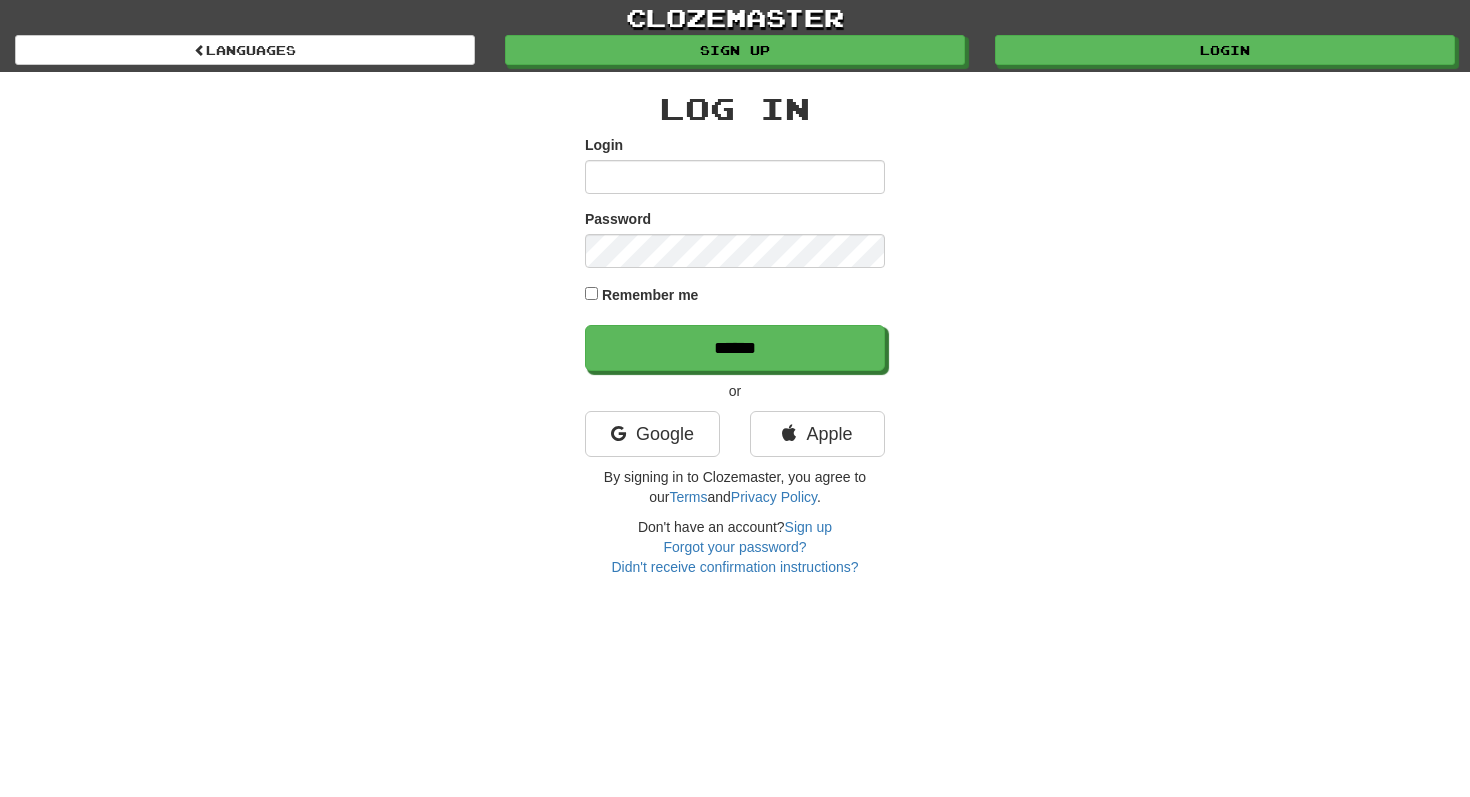 scroll, scrollTop: 0, scrollLeft: 0, axis: both 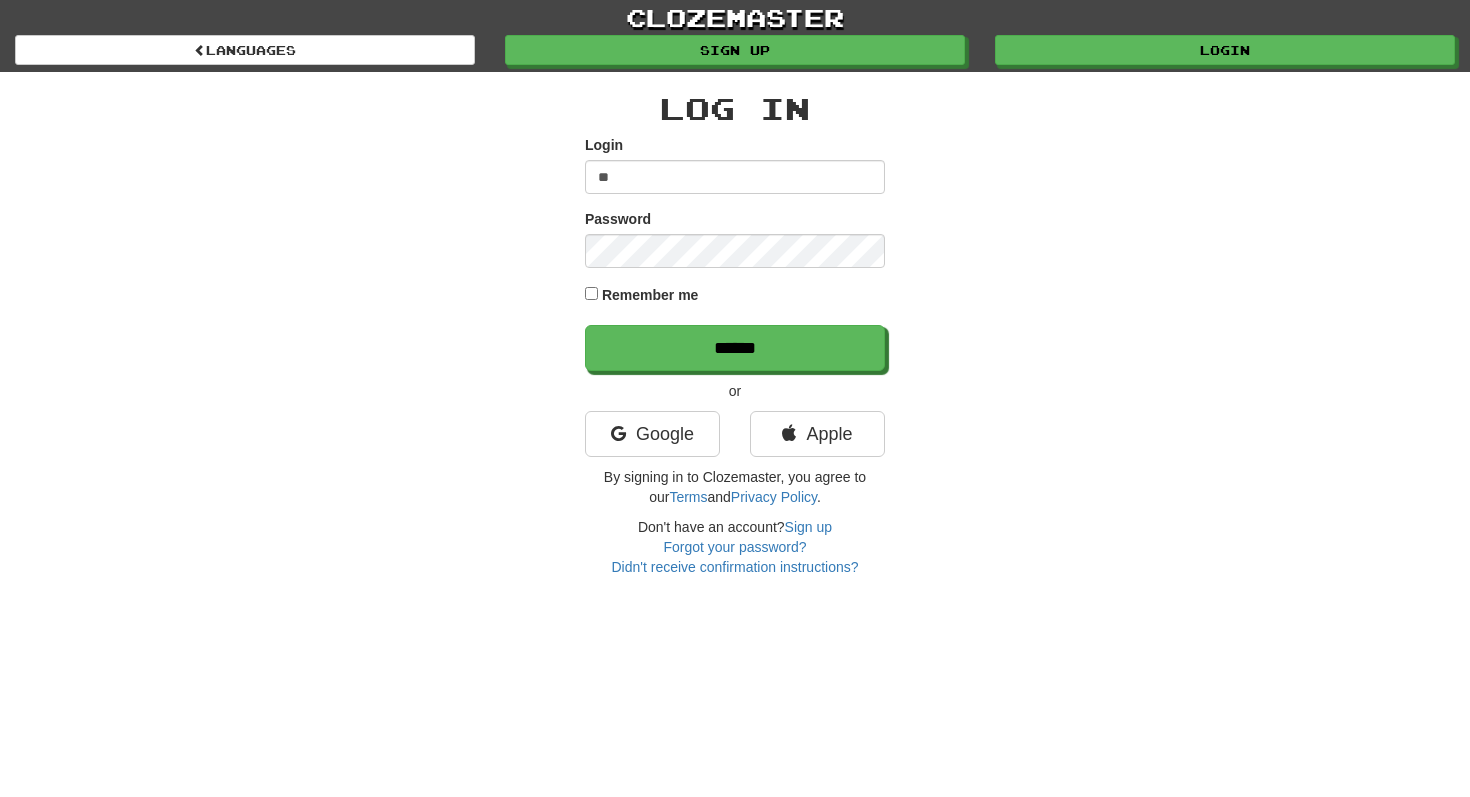 type on "**********" 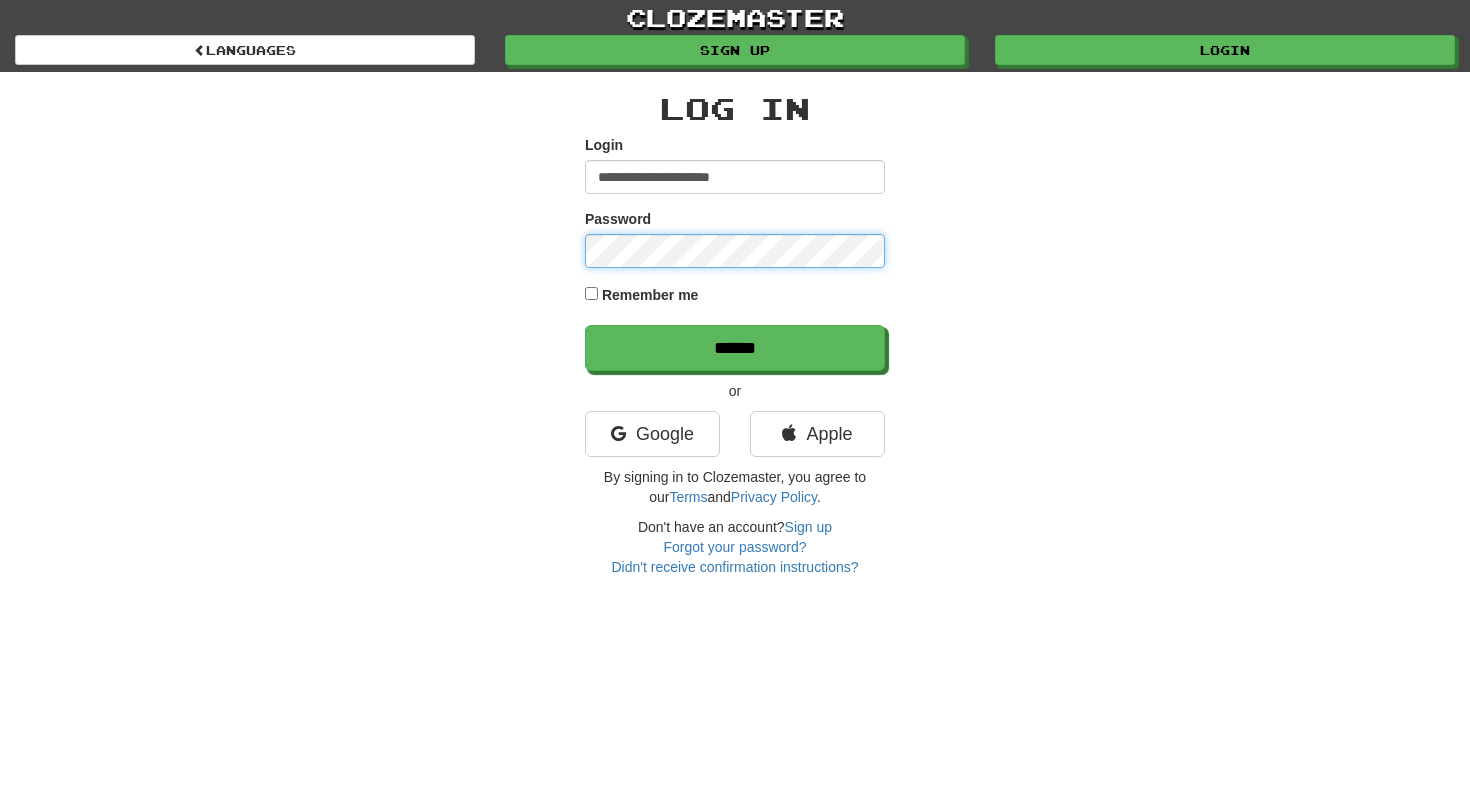 click on "******" at bounding box center [735, 348] 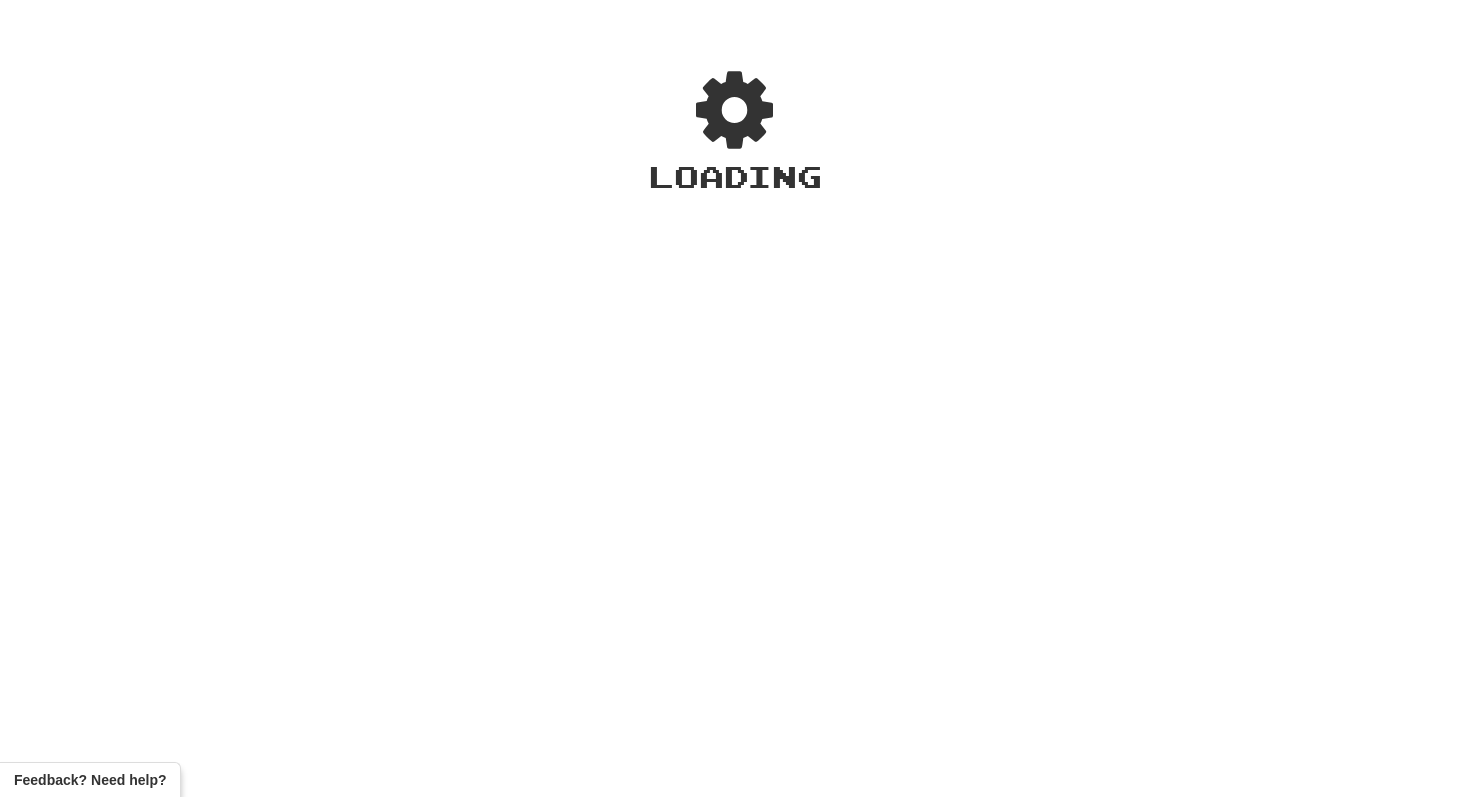 scroll, scrollTop: 0, scrollLeft: 0, axis: both 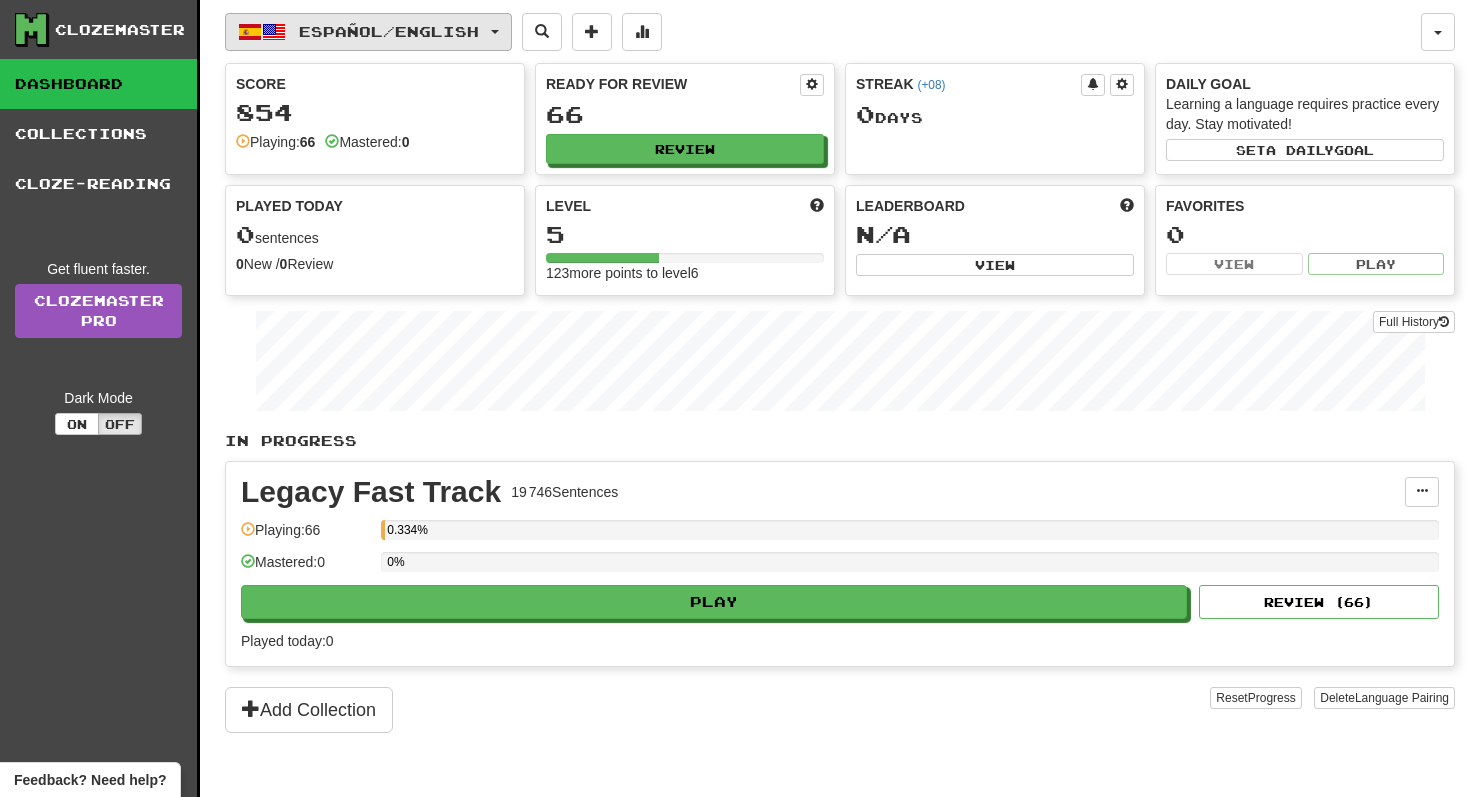 click on "Español  /  English" at bounding box center (368, 32) 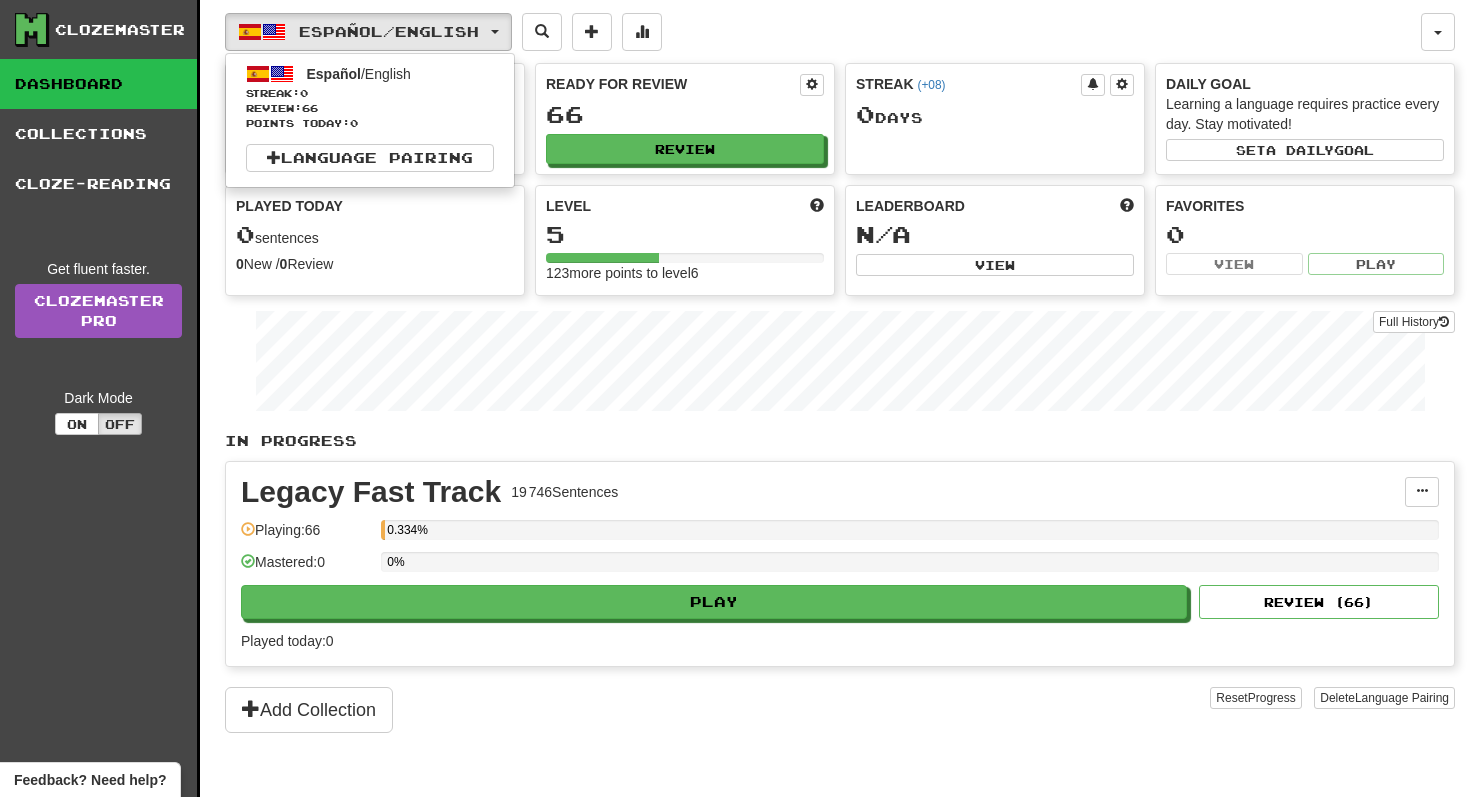 click on "Legacy Fast Track 19 746  Sentences Manage Sentences Unpin from Dashboard  Playing:  66 0.334%  Mastered:  0 0% Play Review ( 66 ) Played today:  0" at bounding box center [840, 564] 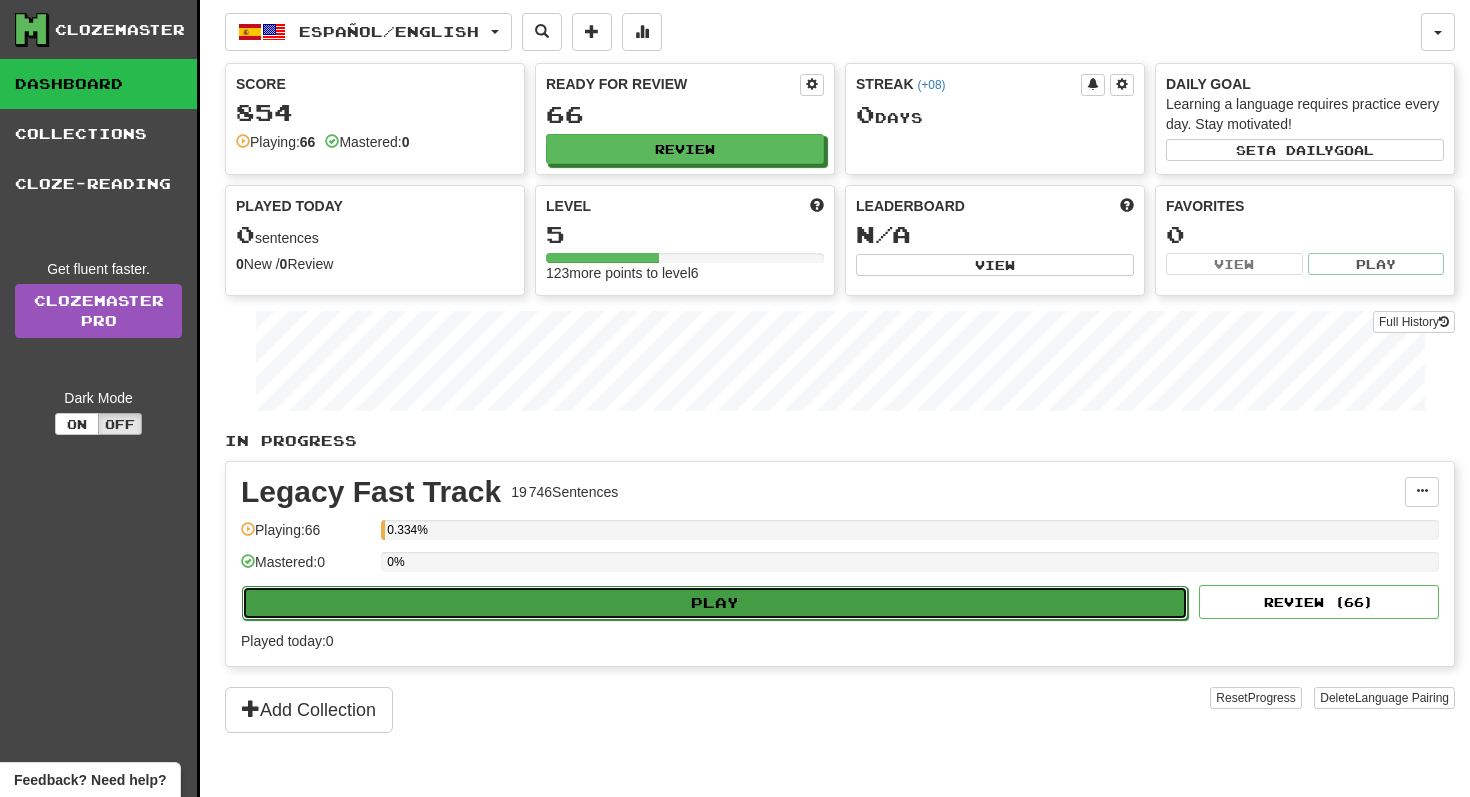 click on "Play" at bounding box center [715, 603] 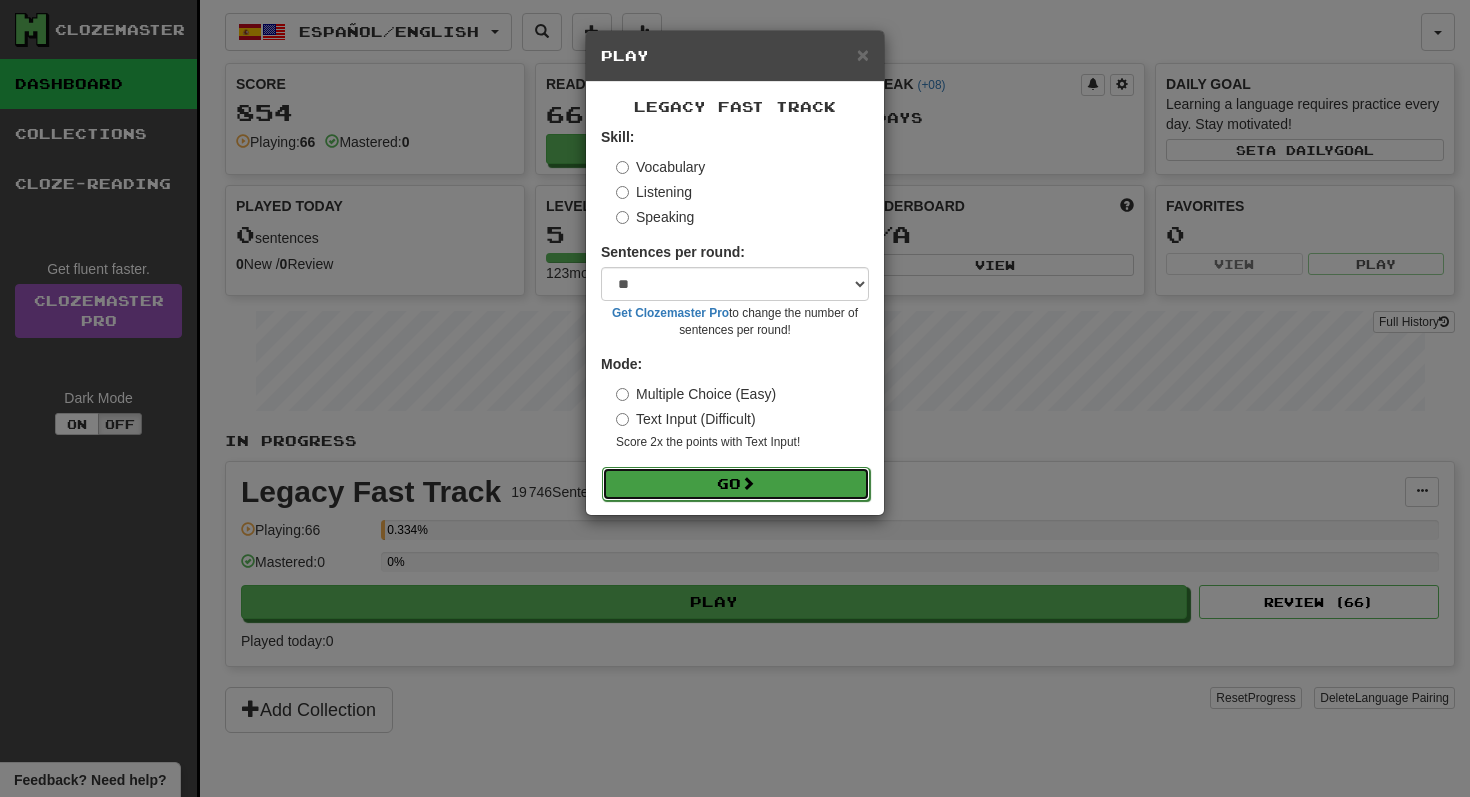 click on "Go" at bounding box center (736, 484) 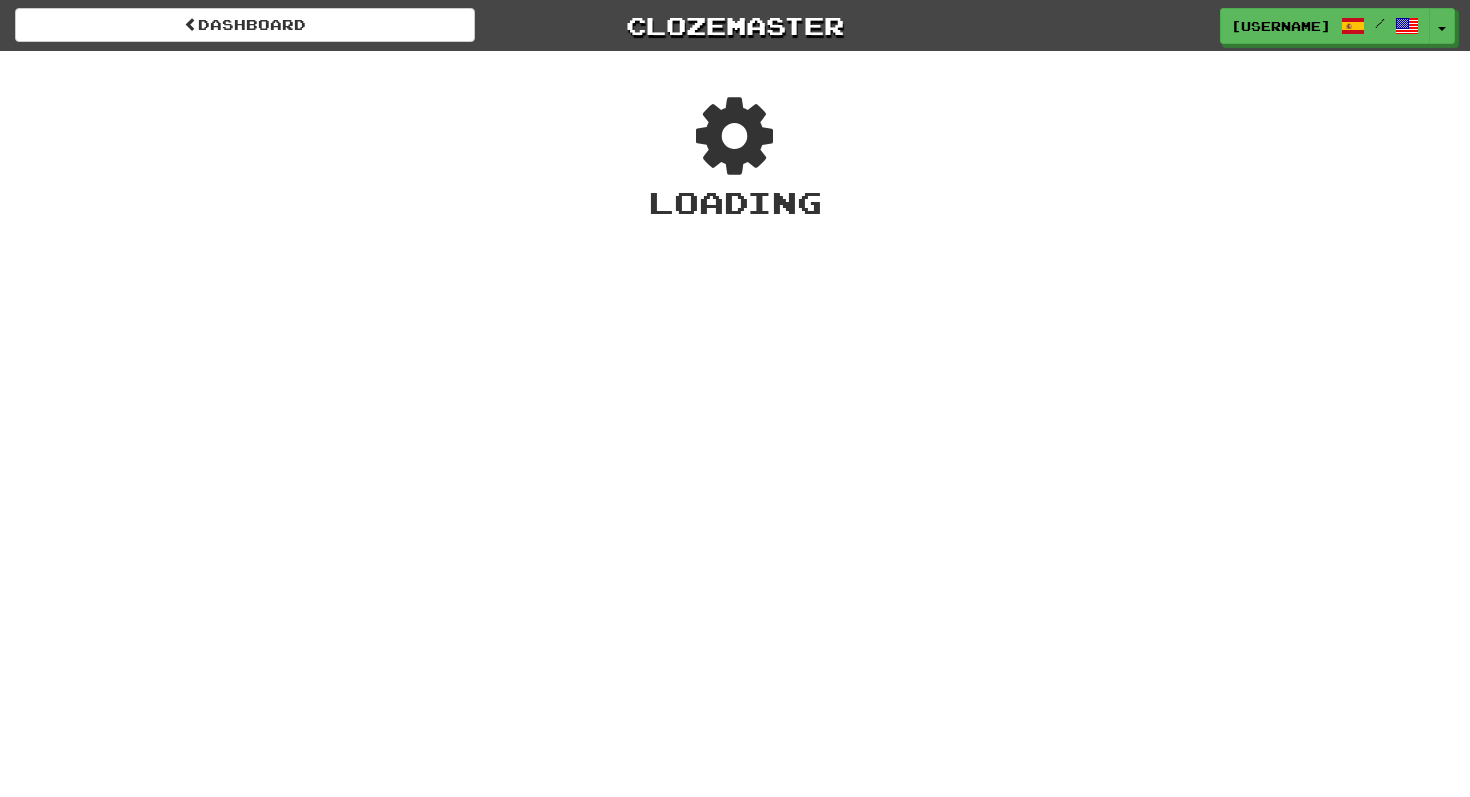 scroll, scrollTop: 0, scrollLeft: 0, axis: both 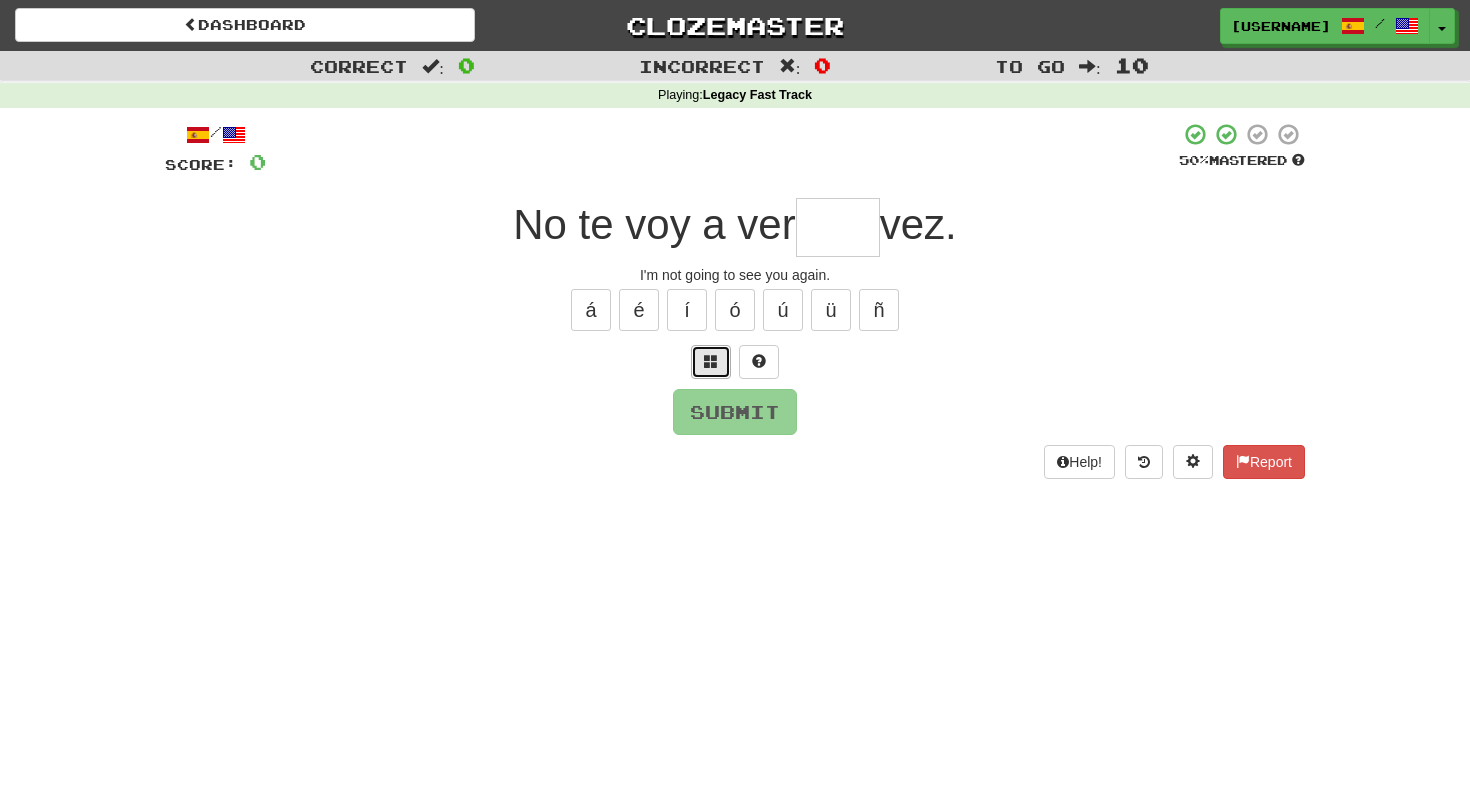click at bounding box center (711, 361) 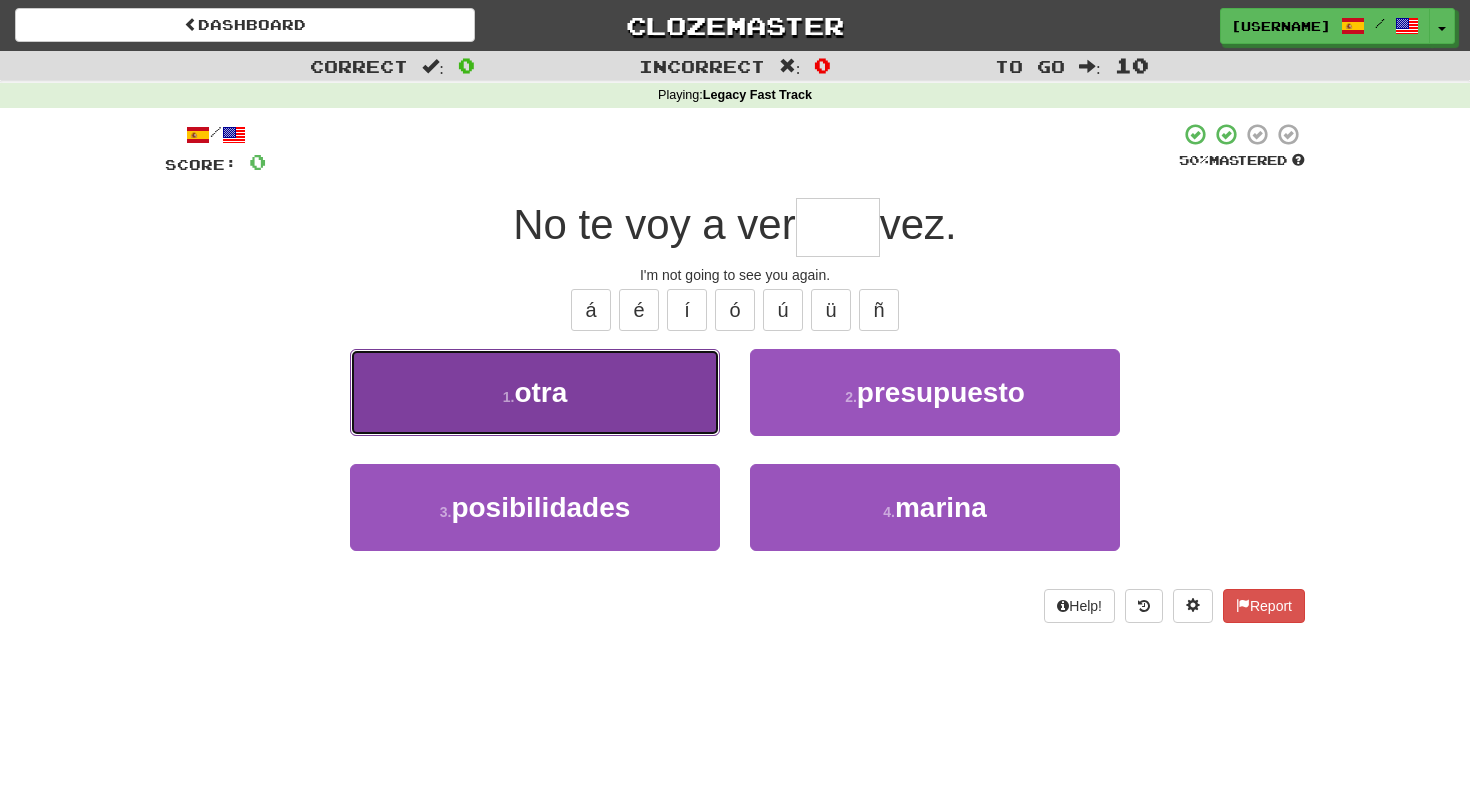 click on "1 .  otra" at bounding box center [535, 392] 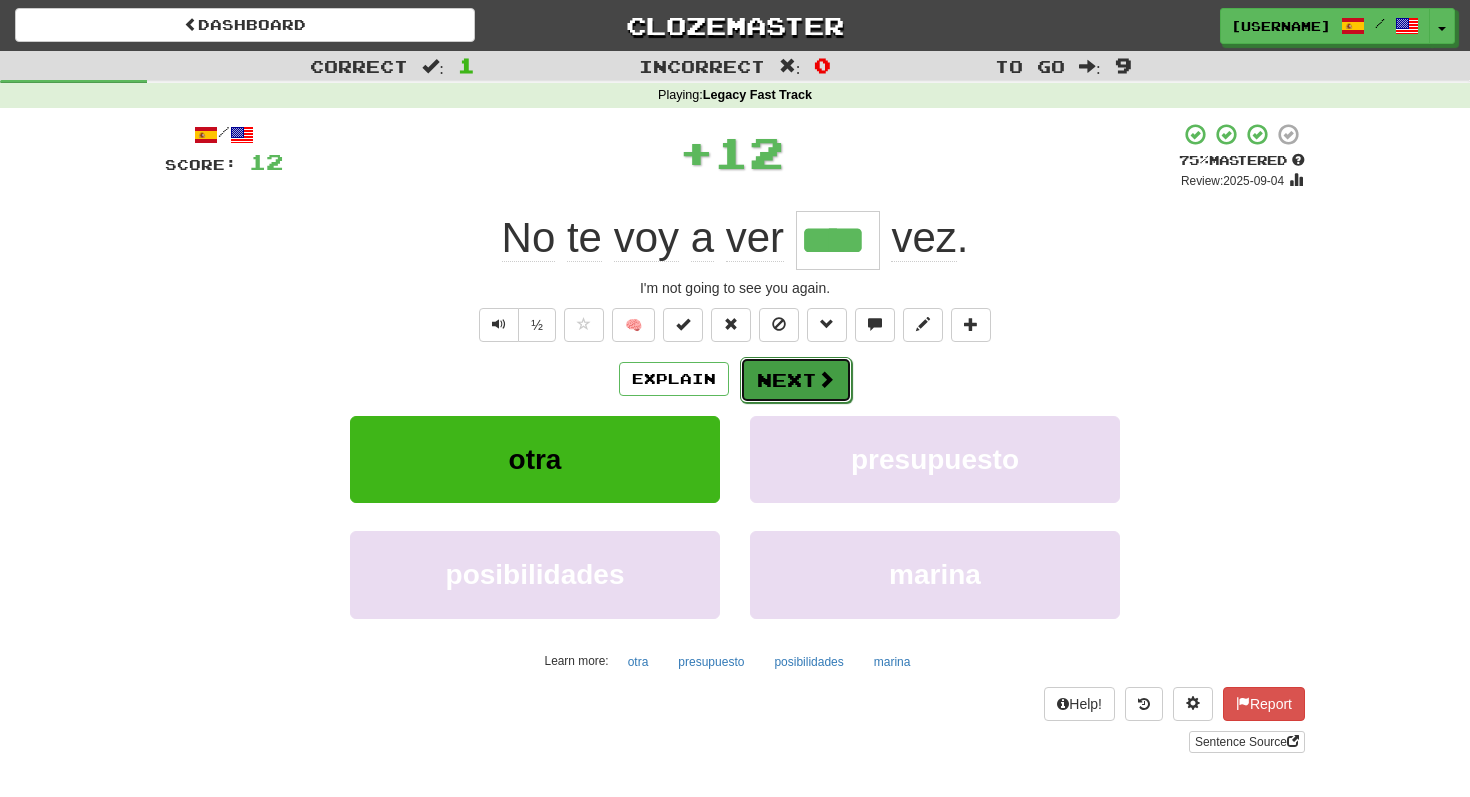 click on "Next" at bounding box center (796, 380) 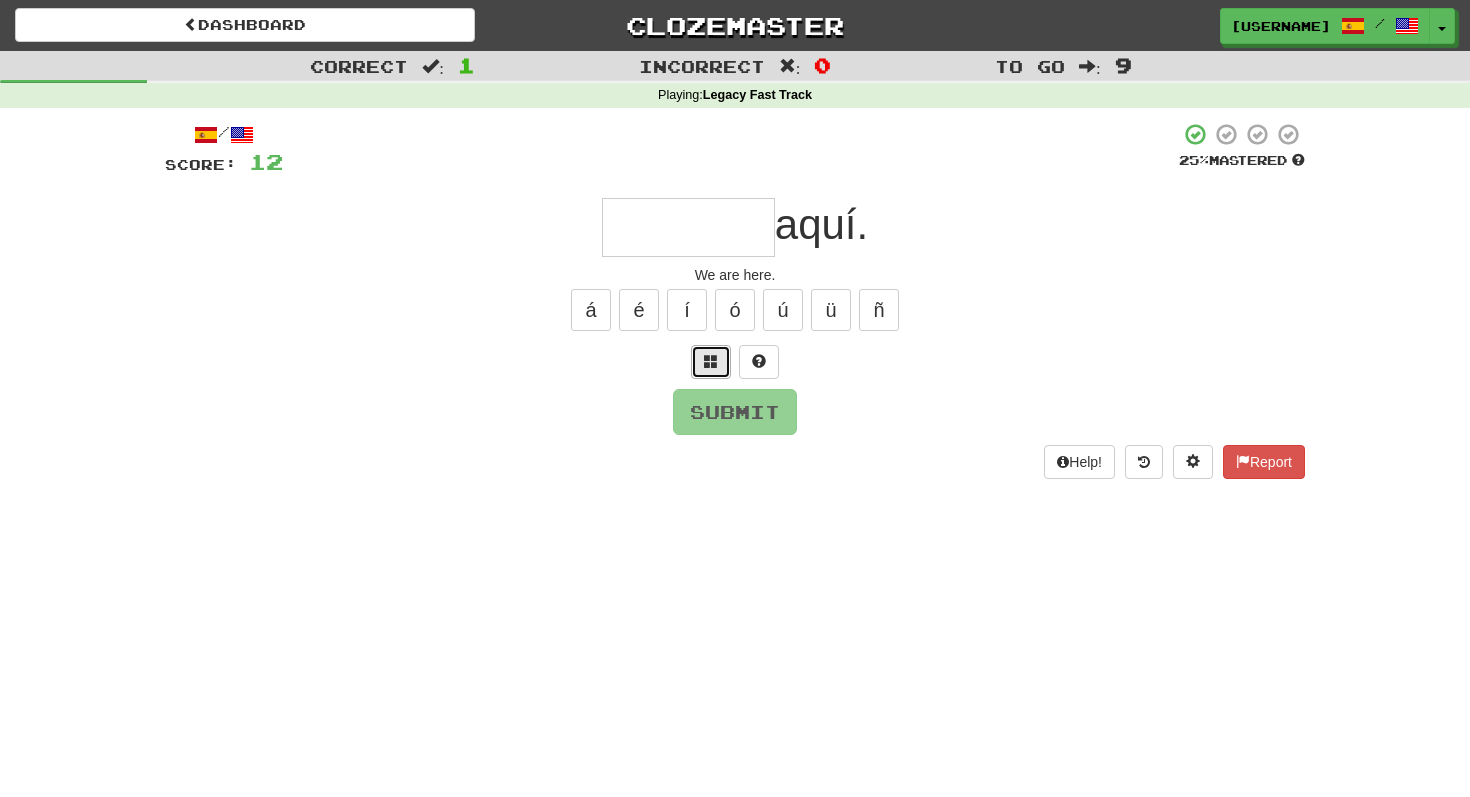 click at bounding box center [711, 362] 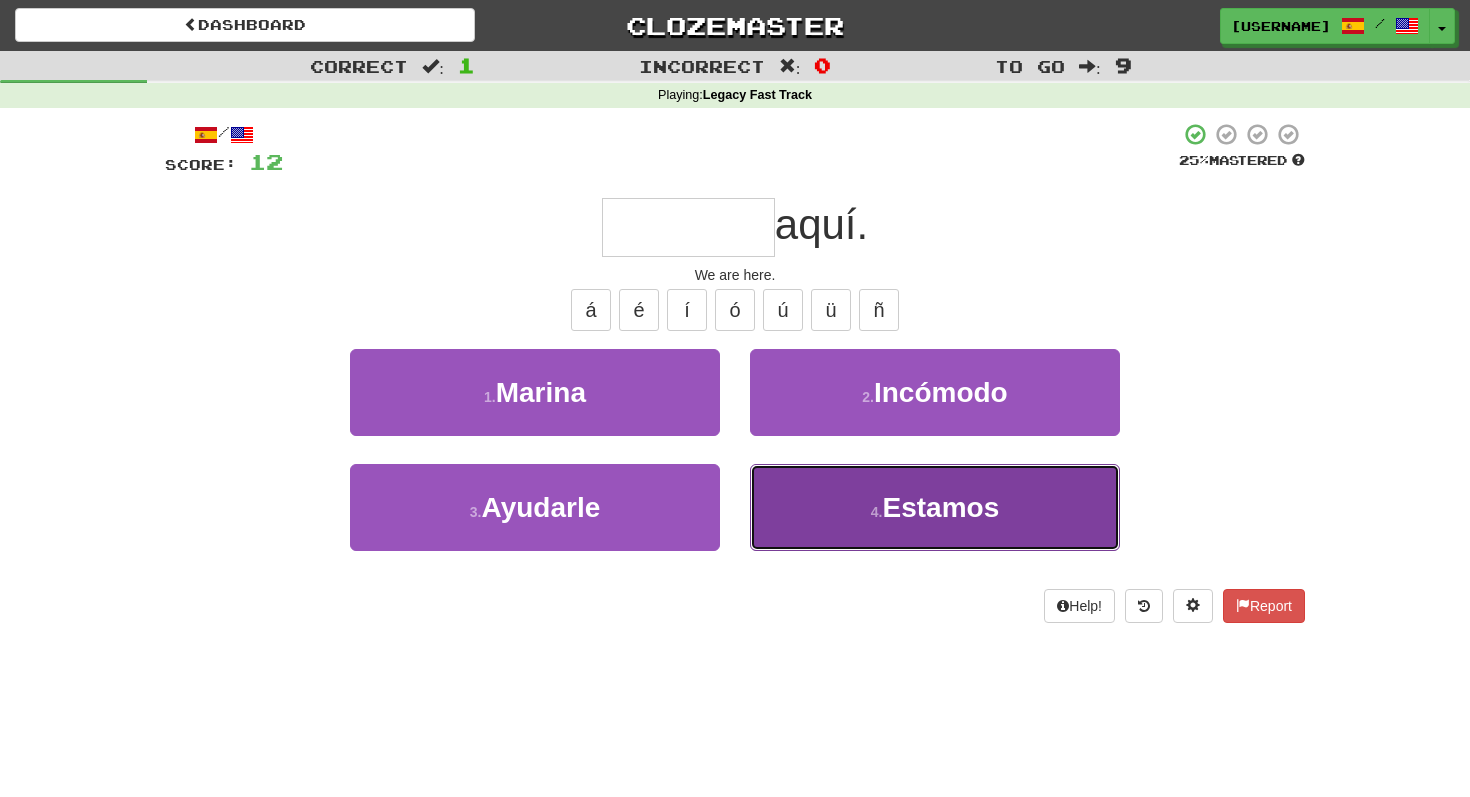 click on "4 .  Estamos" at bounding box center (935, 507) 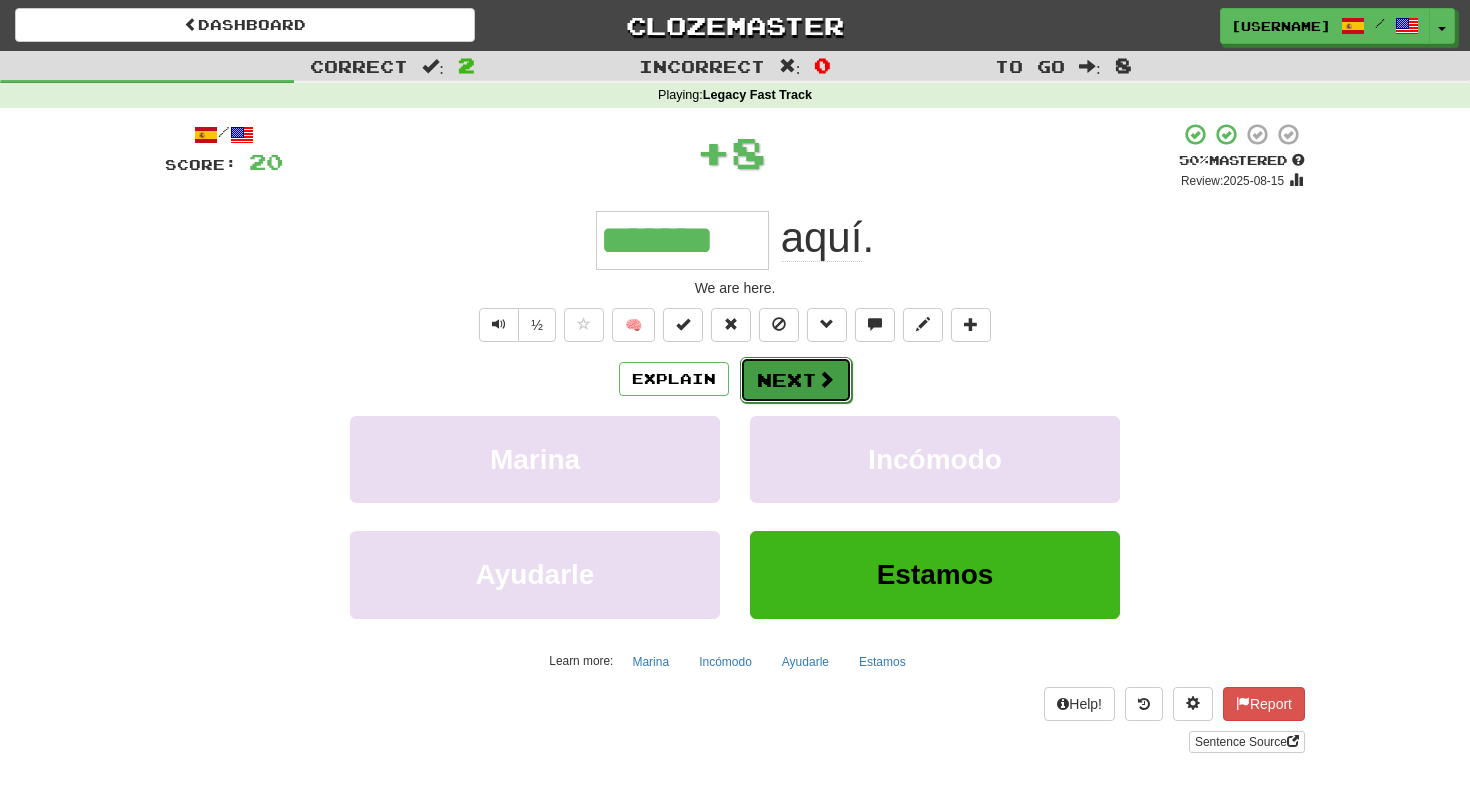 click on "Next" at bounding box center (796, 380) 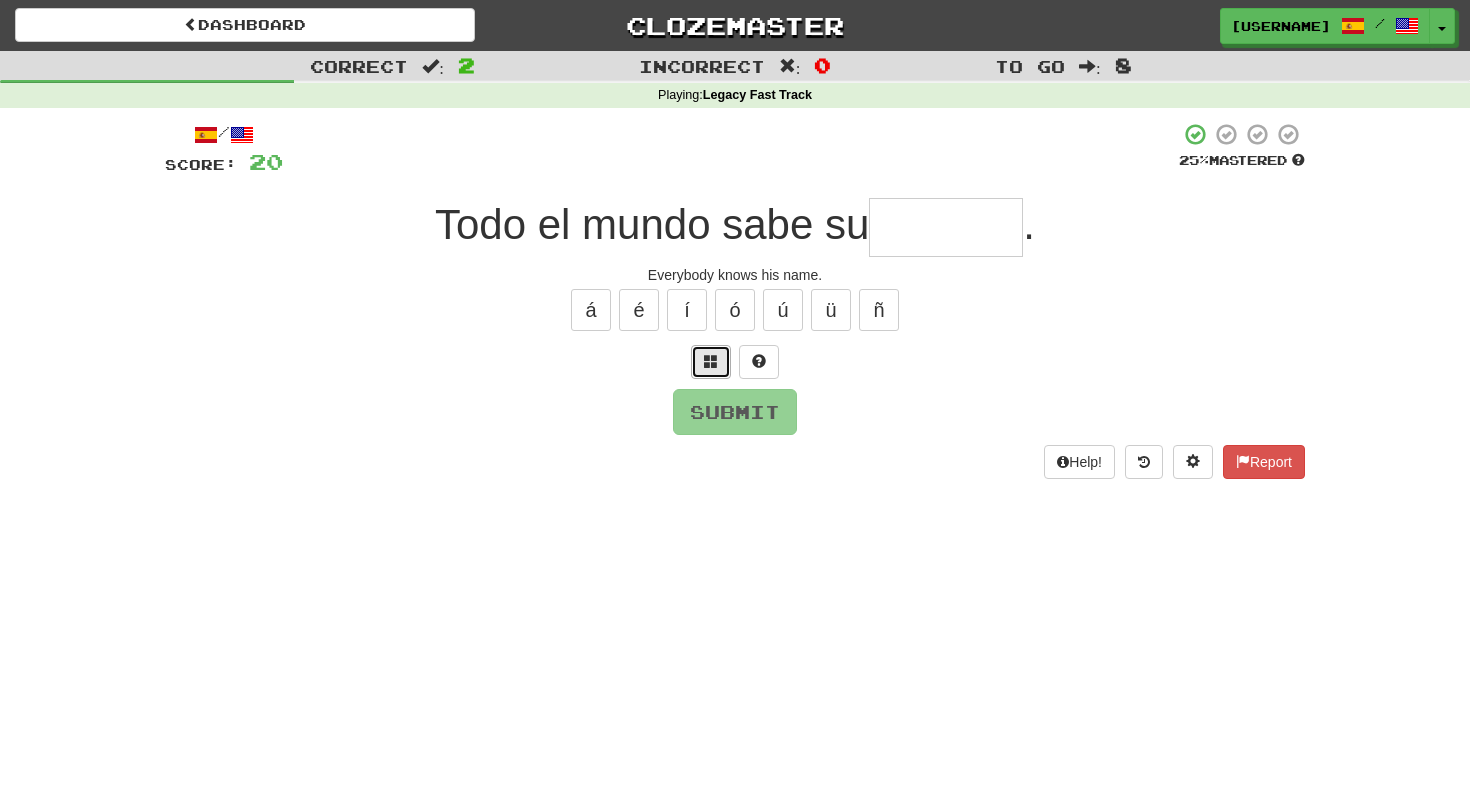 click at bounding box center (711, 361) 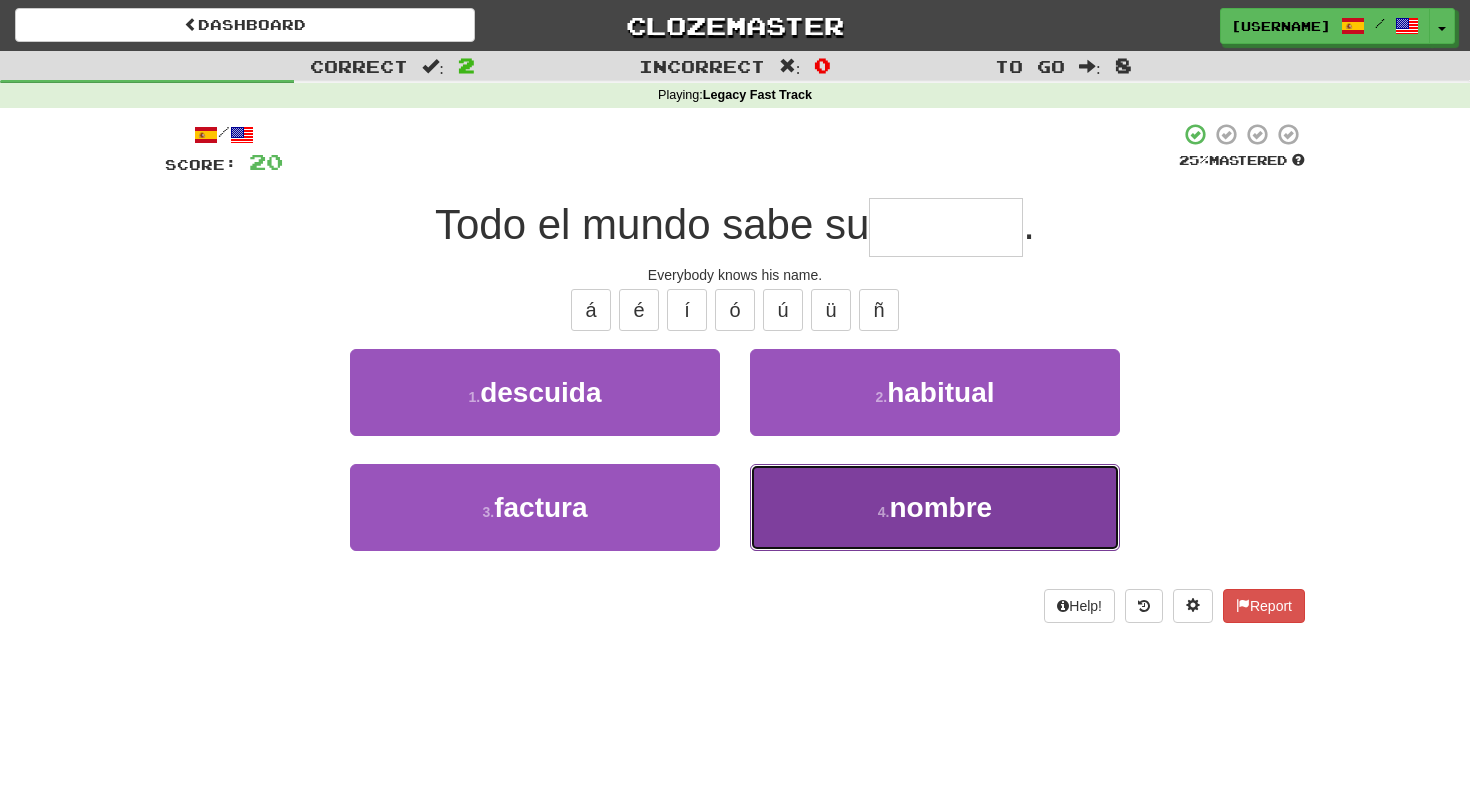 click on "4 .  nombre" at bounding box center [935, 507] 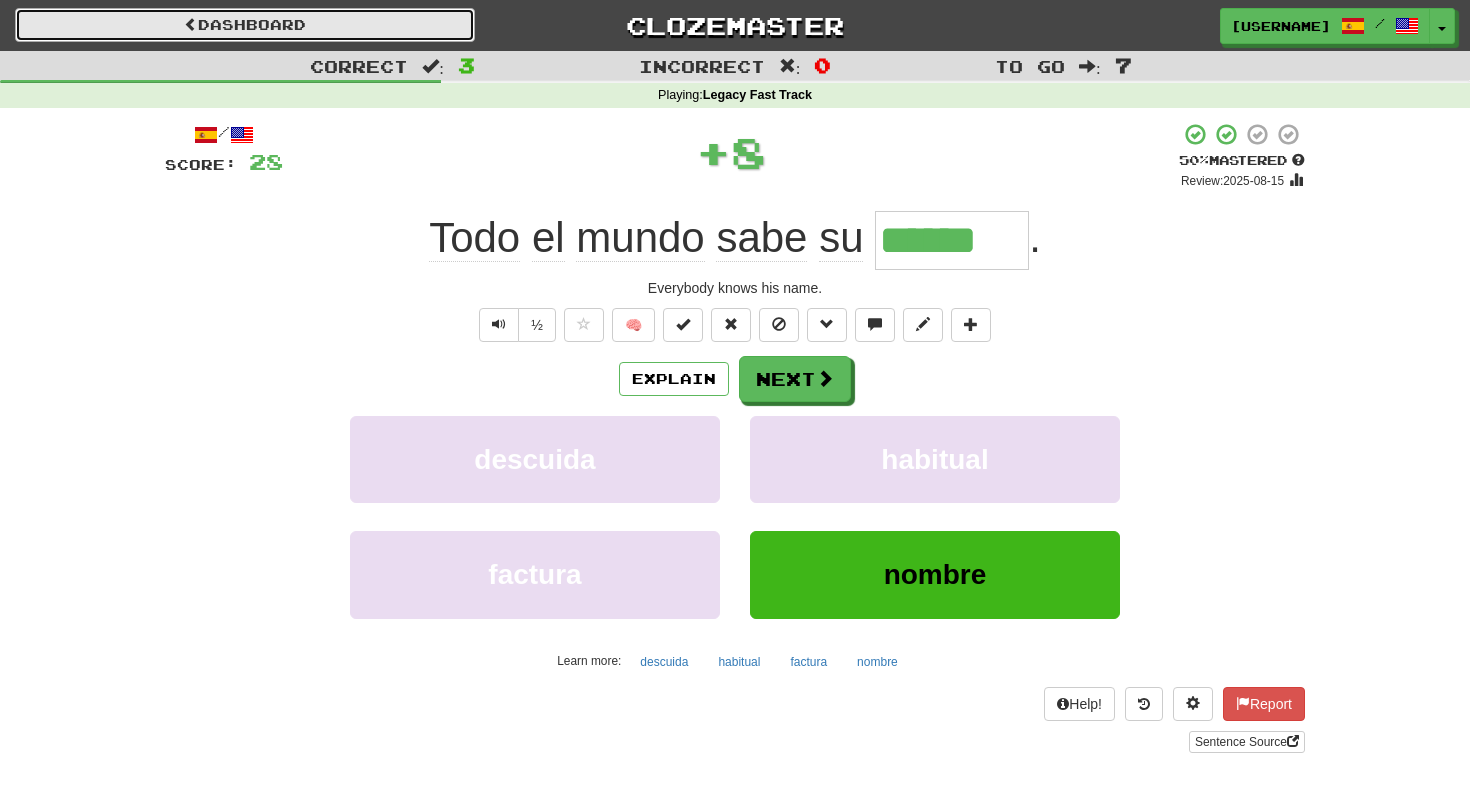 click on "Dashboard" at bounding box center (245, 25) 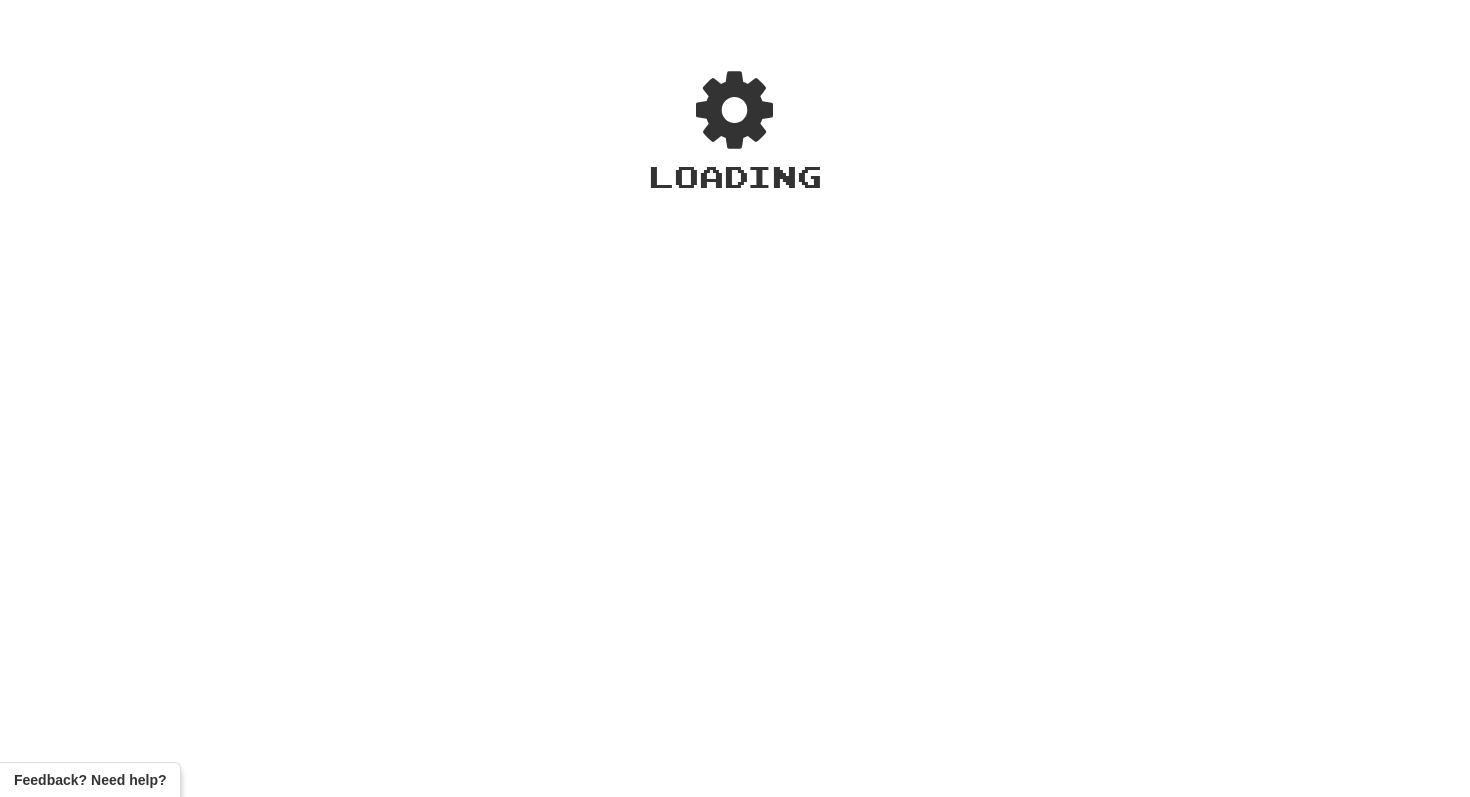 scroll, scrollTop: 0, scrollLeft: 0, axis: both 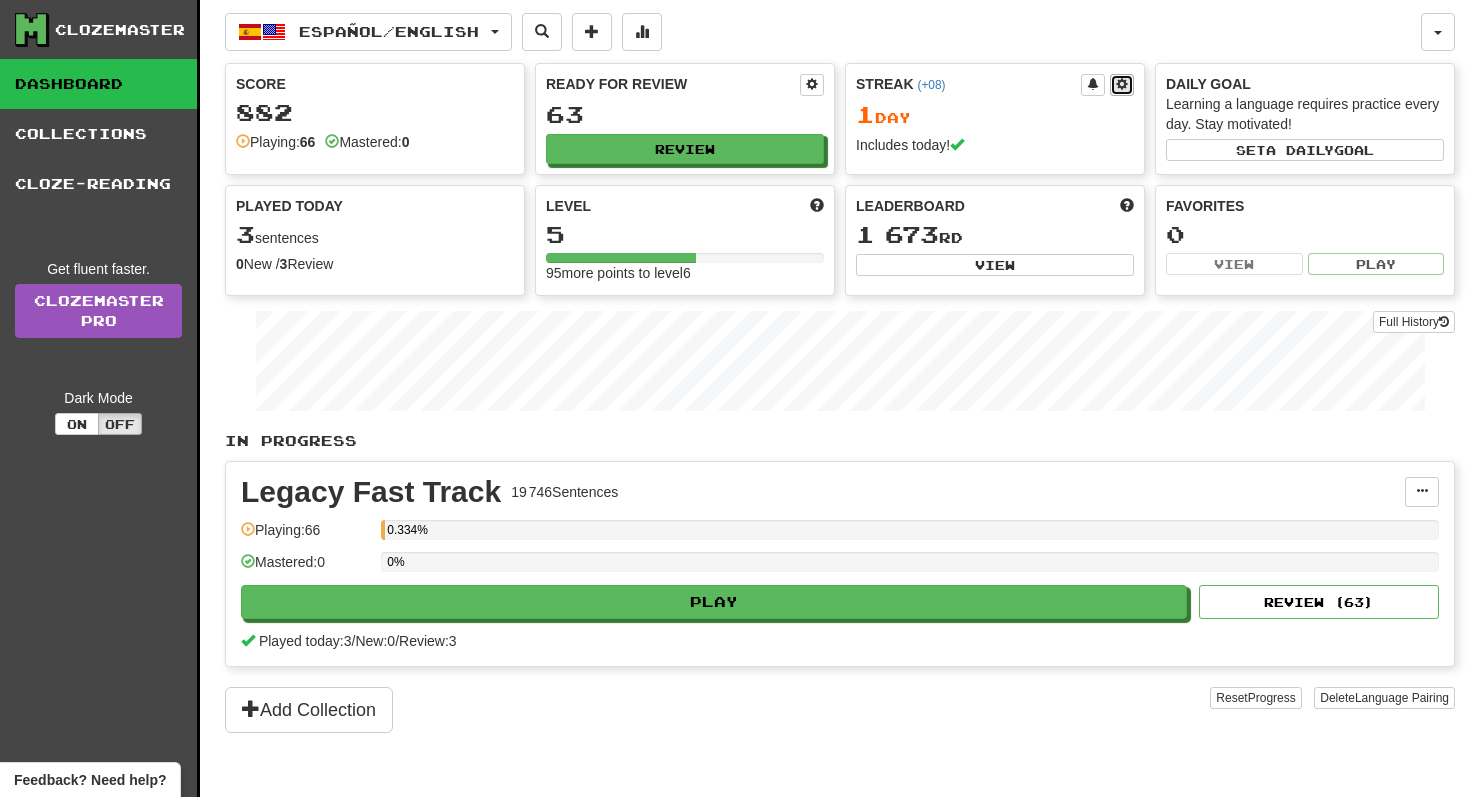 click at bounding box center (1122, 84) 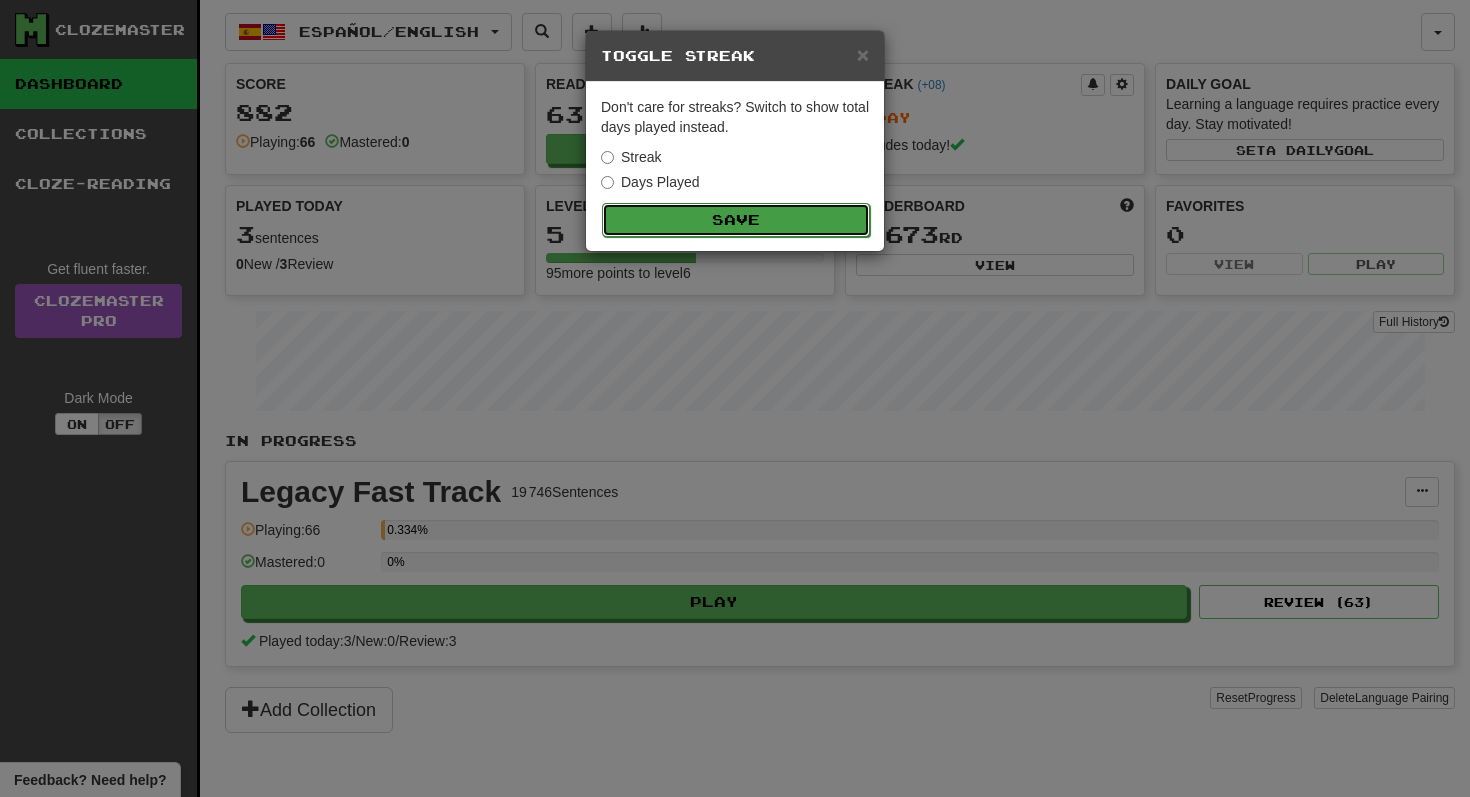 click on "Save" at bounding box center [736, 220] 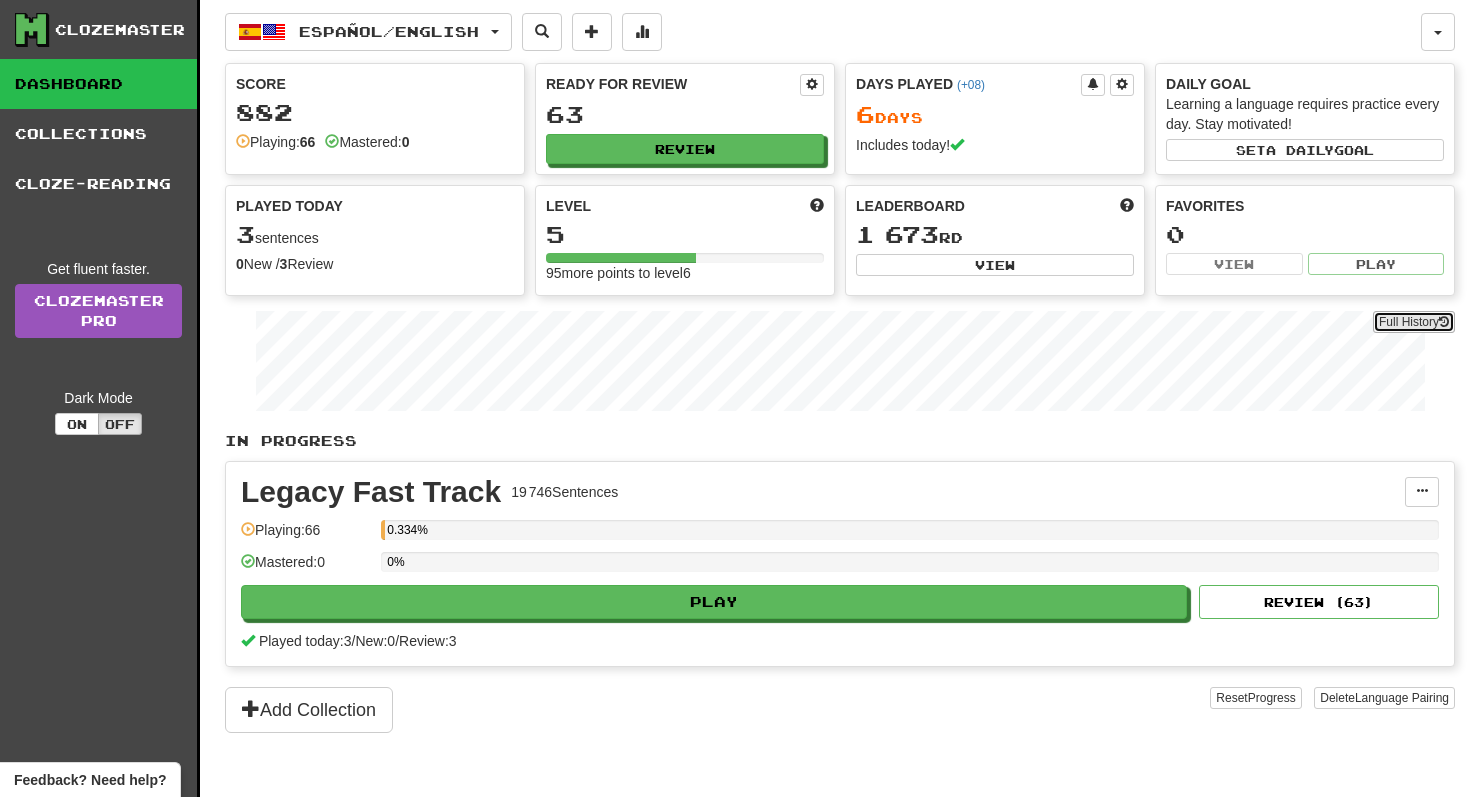 click on "Full History" at bounding box center [1414, 322] 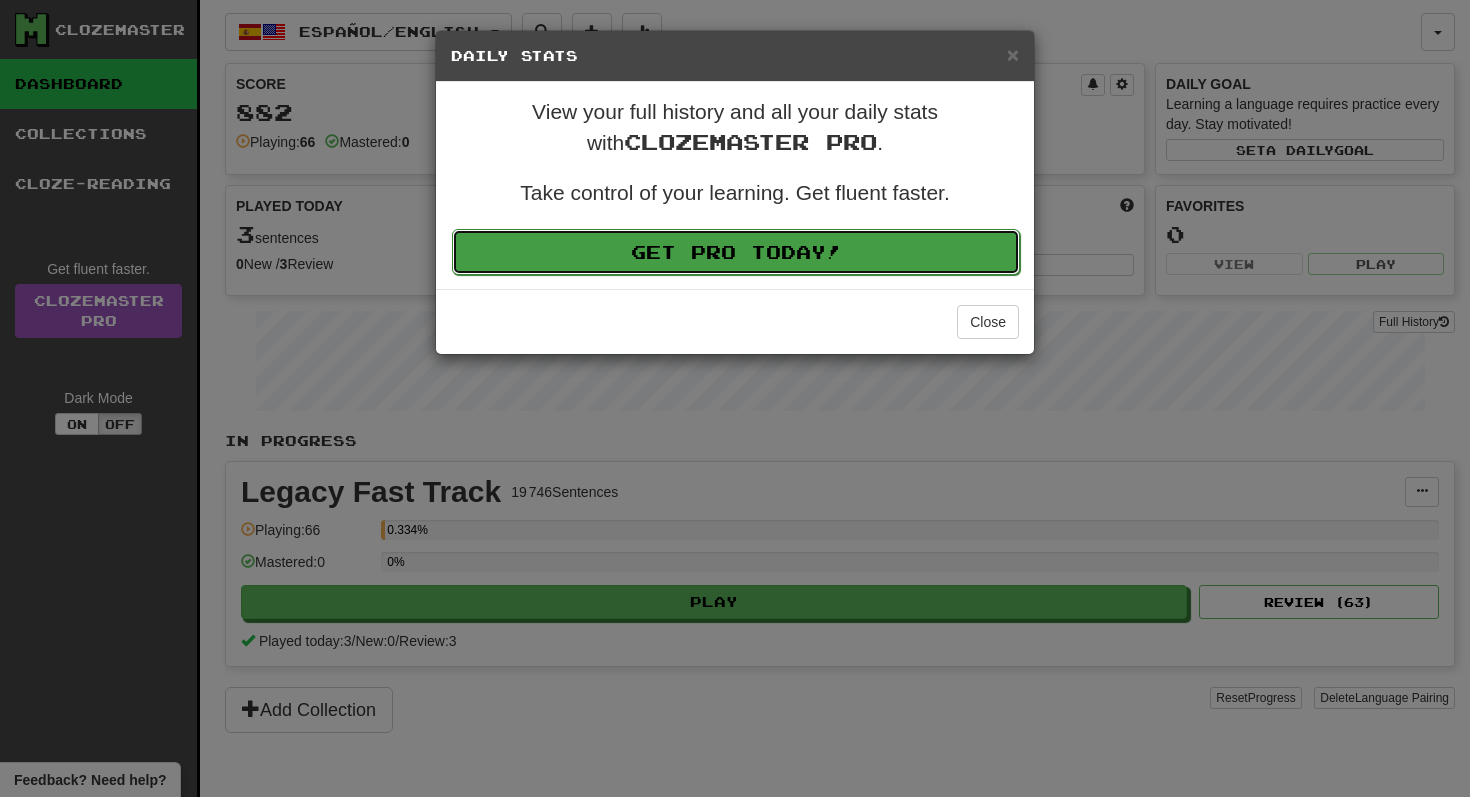 click on "Get Pro Today!" at bounding box center (736, 252) 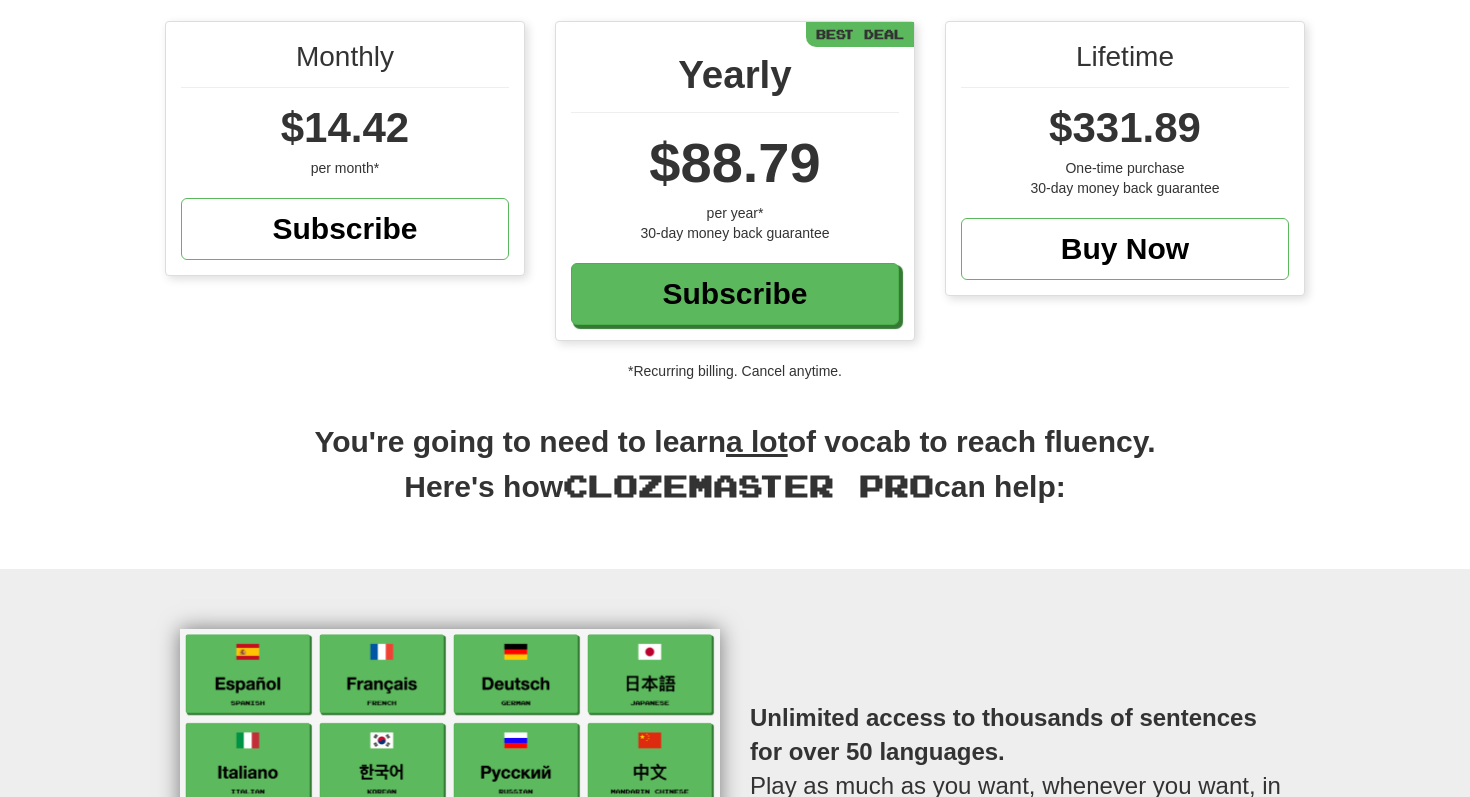 scroll, scrollTop: 220, scrollLeft: 0, axis: vertical 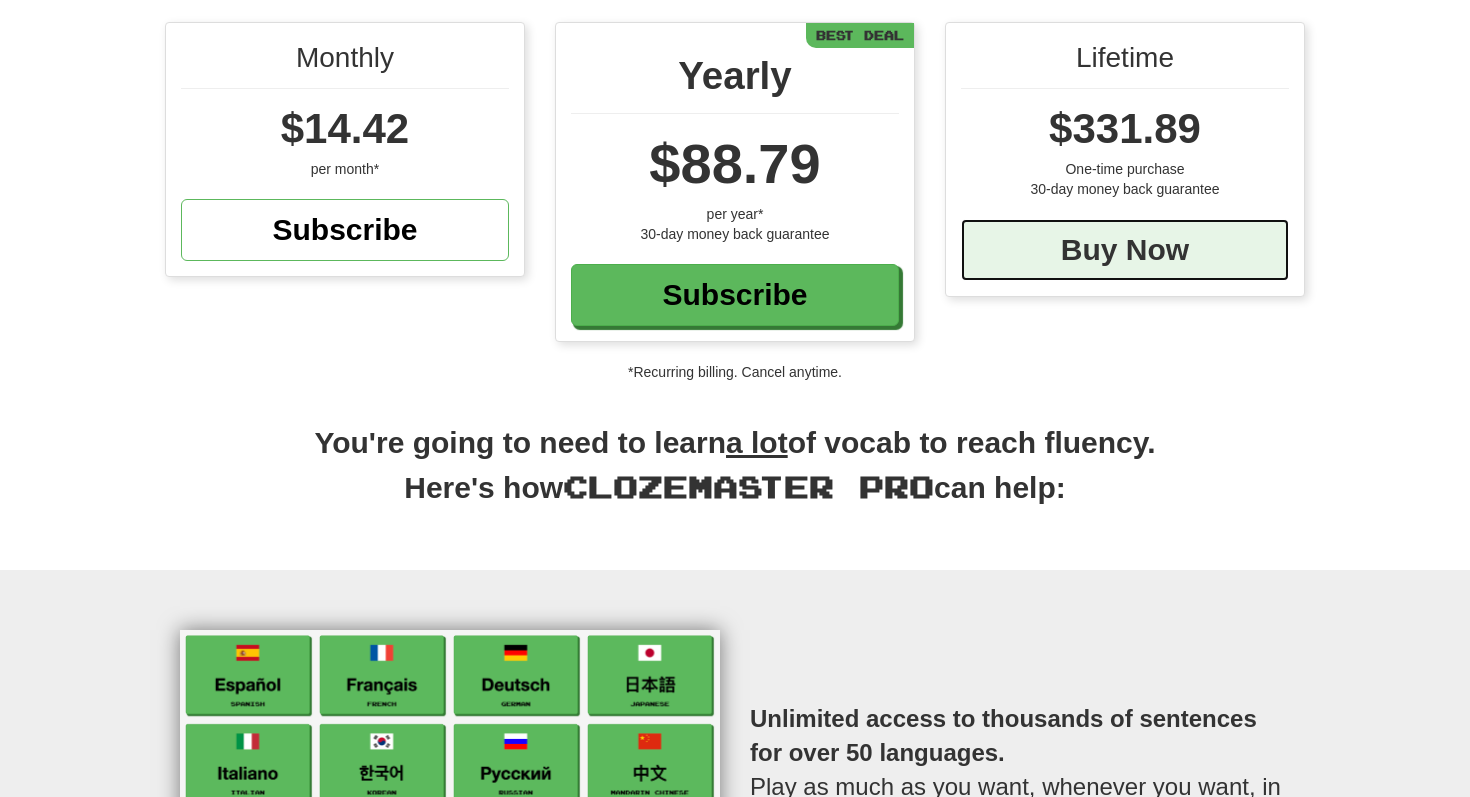 click on "Buy Now" at bounding box center [1125, 250] 